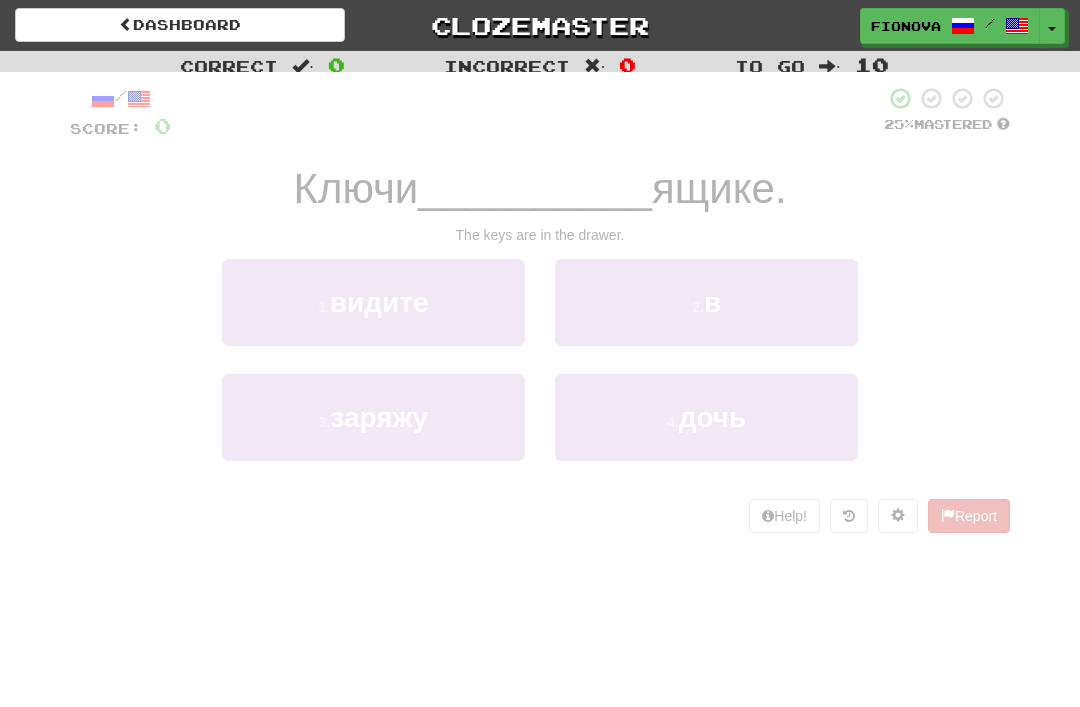 scroll, scrollTop: 0, scrollLeft: 0, axis: both 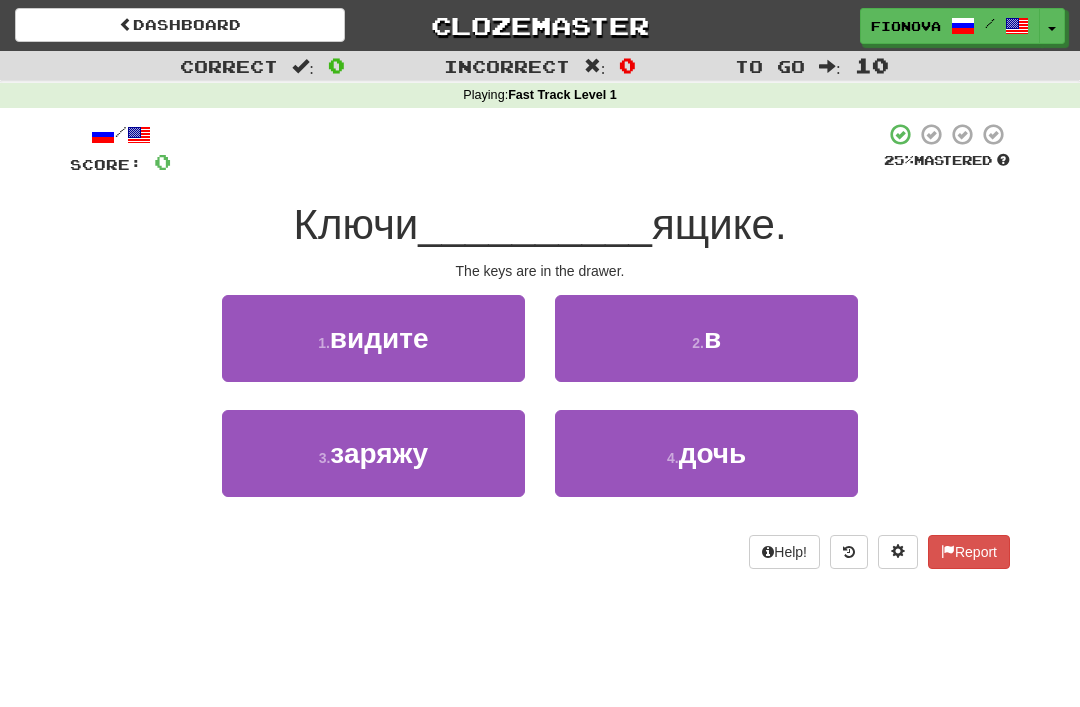 click on "/ Score: 0 25 % Mastered Ключи __________ ящике. The keys are in the drawer. 1 . видите 2 . в 3 . заряжу 4 . дочь Help! Report" at bounding box center [540, 345] 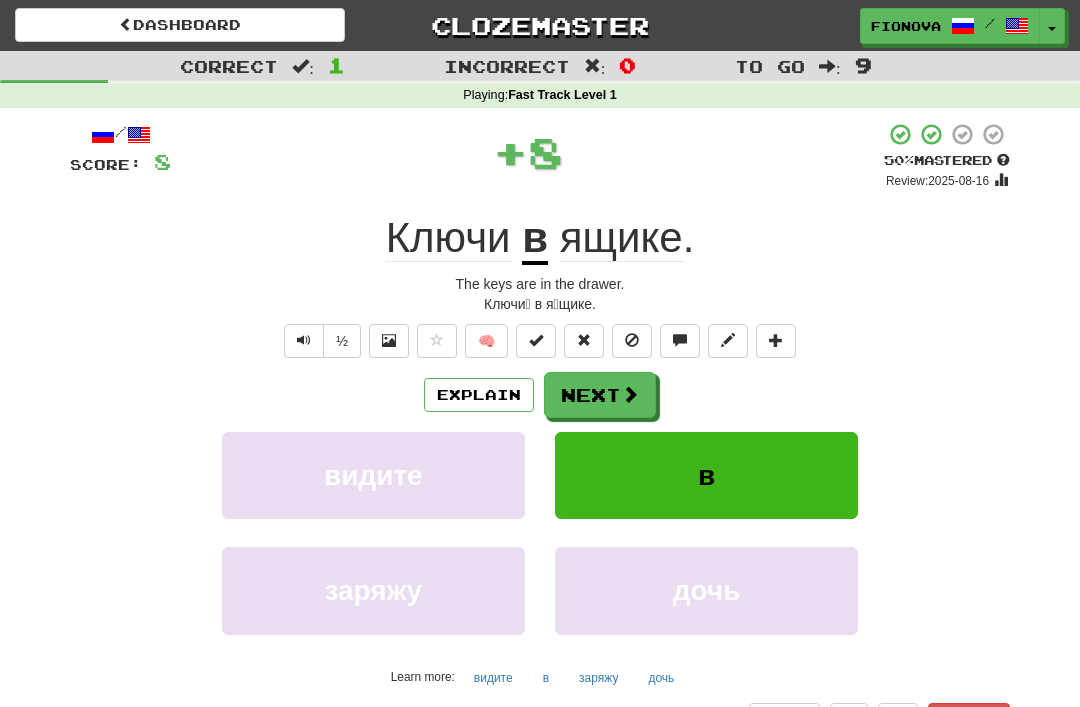 click on "Explain" at bounding box center [479, 395] 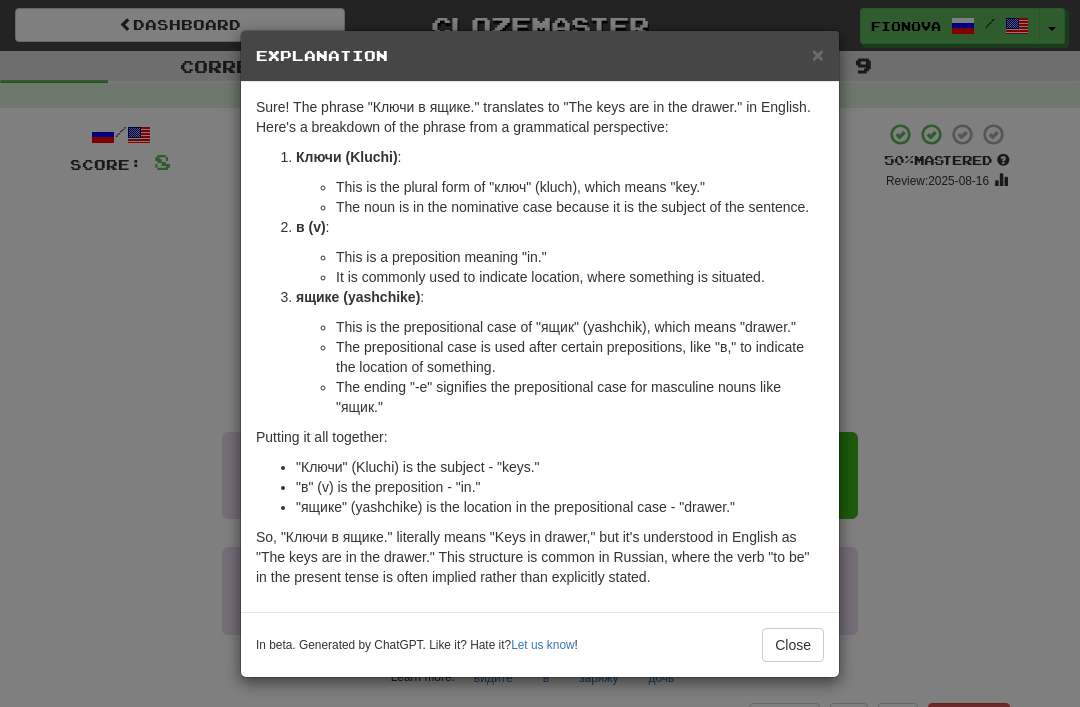 click on "Close" at bounding box center (793, 645) 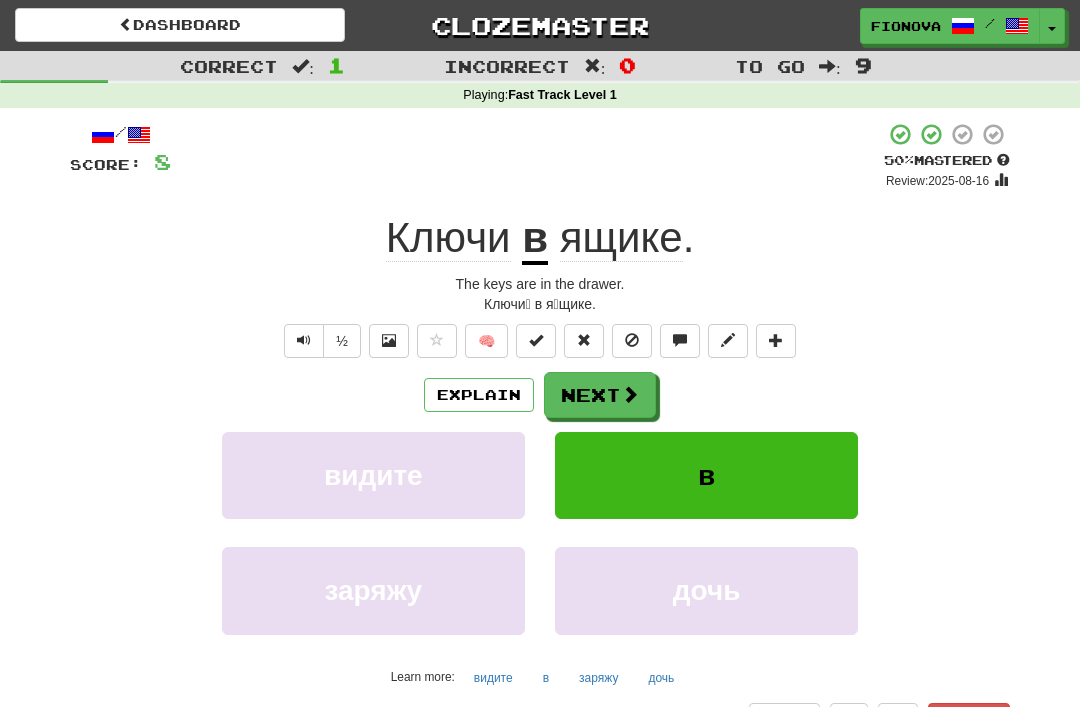 click at bounding box center (630, 394) 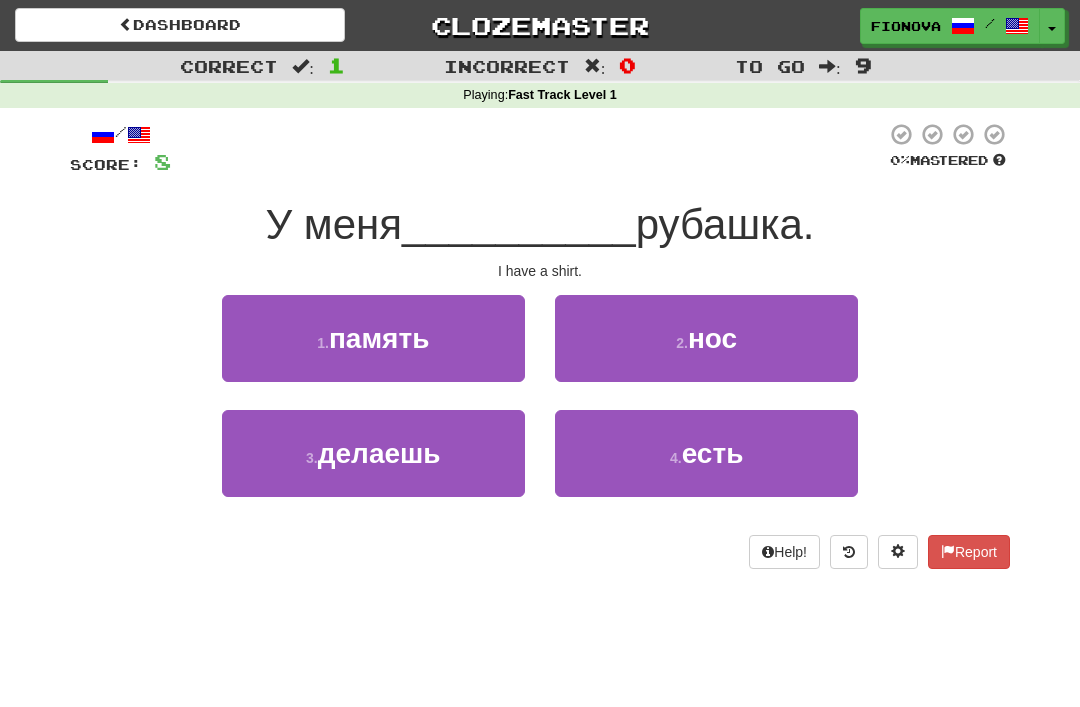 click on "есть" at bounding box center [713, 453] 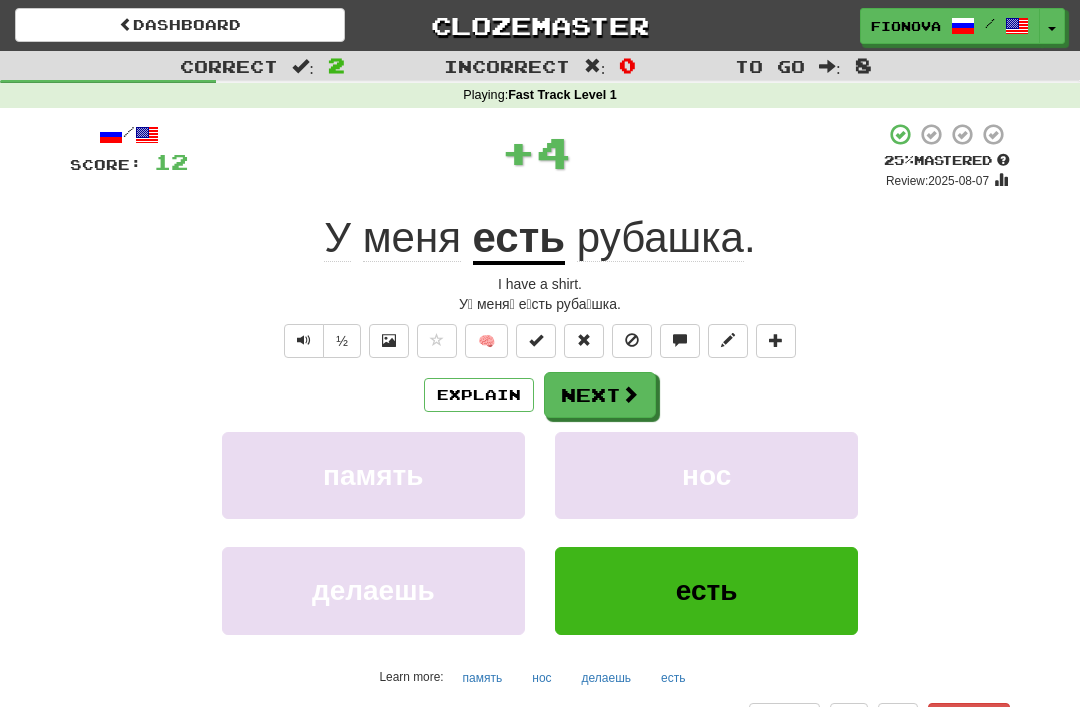 click on "Explain" at bounding box center (479, 395) 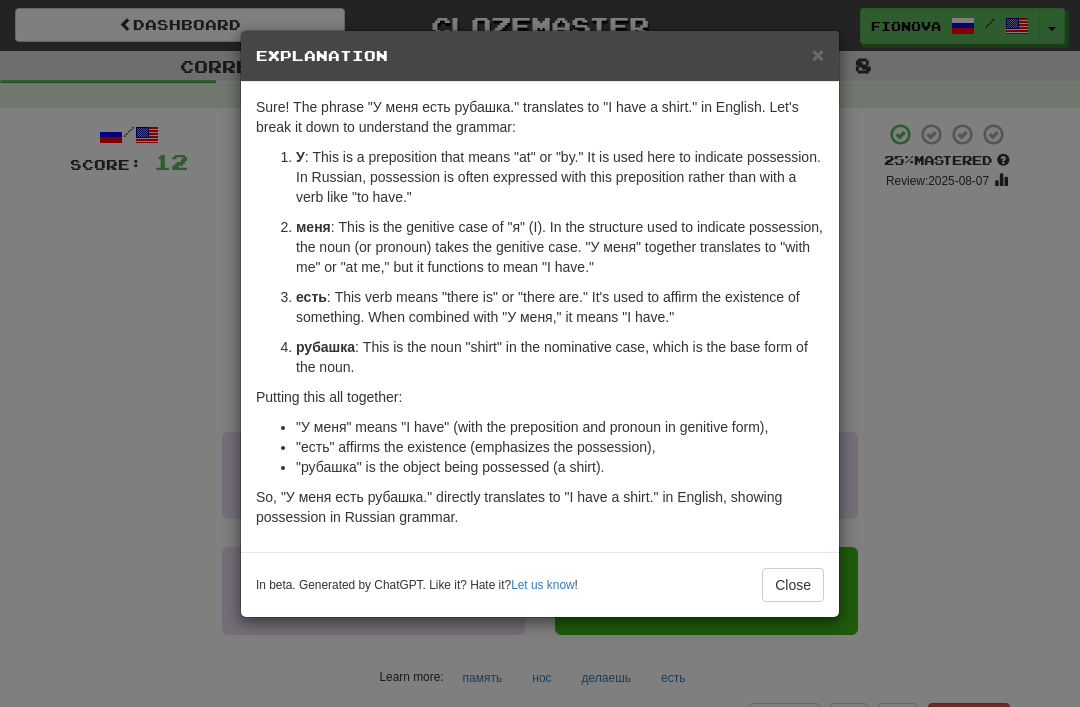 click on "Close" at bounding box center (793, 585) 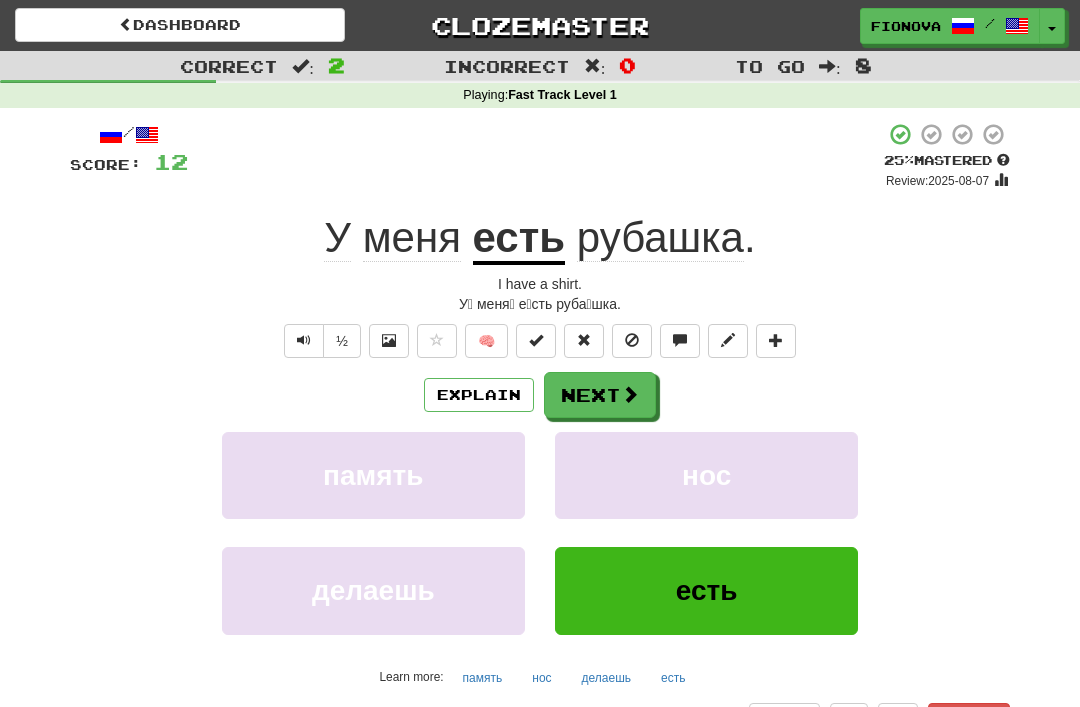 click on "Next" at bounding box center [600, 395] 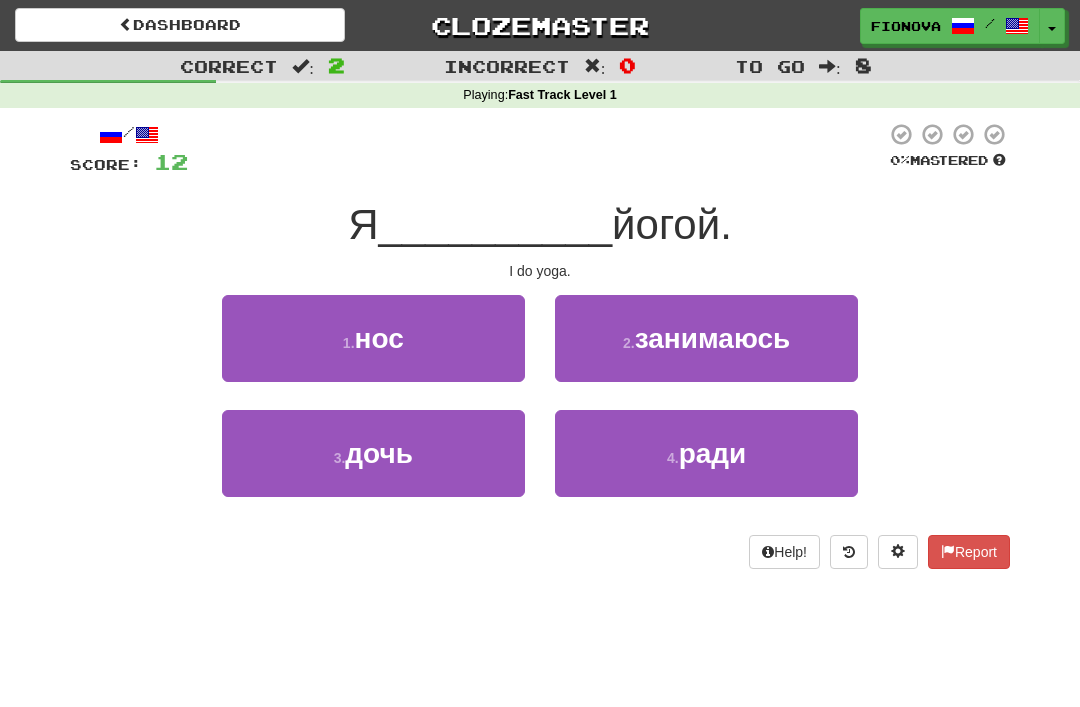 click on "занимаюсь" at bounding box center (713, 338) 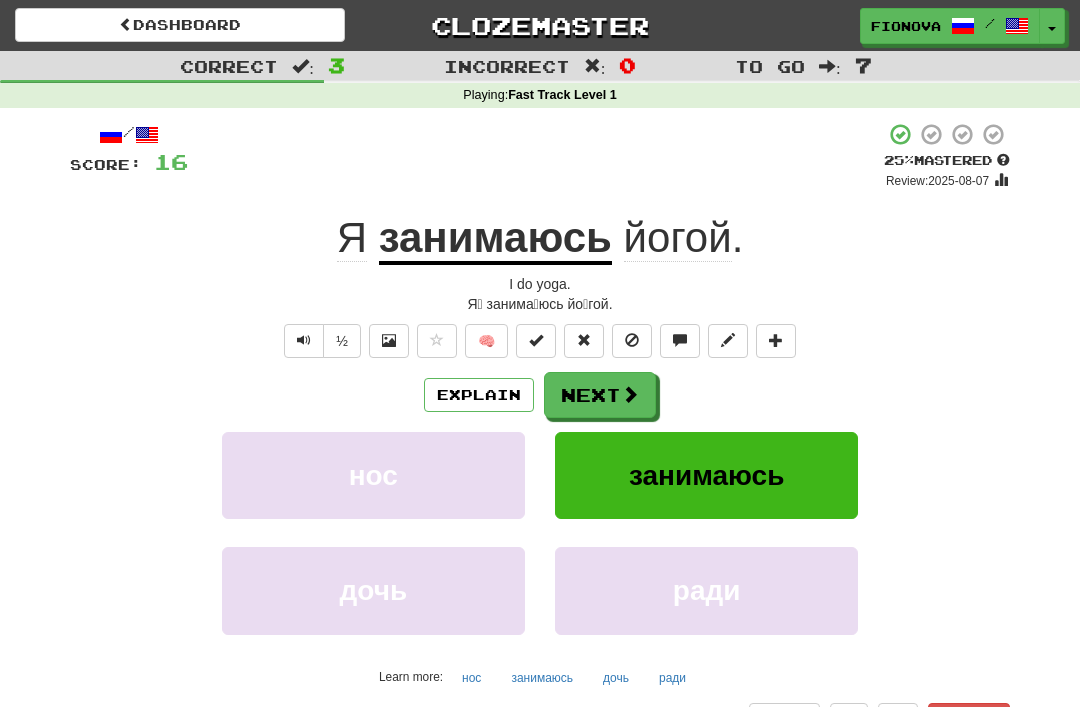 click at bounding box center (630, 394) 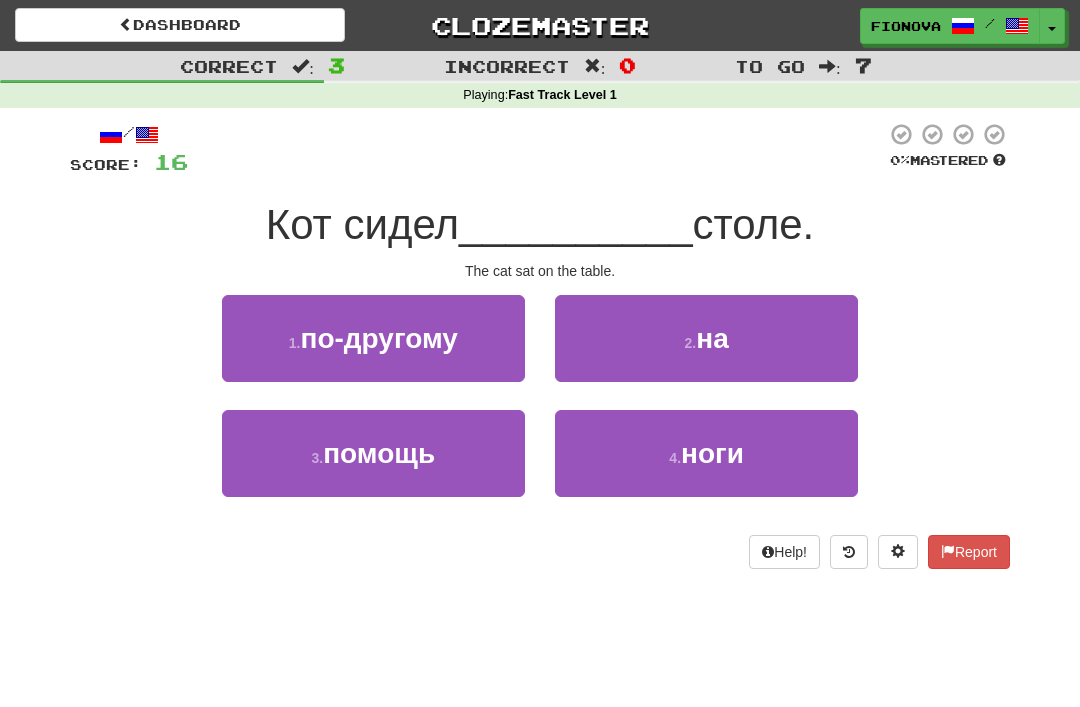 click on "2 .  на" at bounding box center (706, 338) 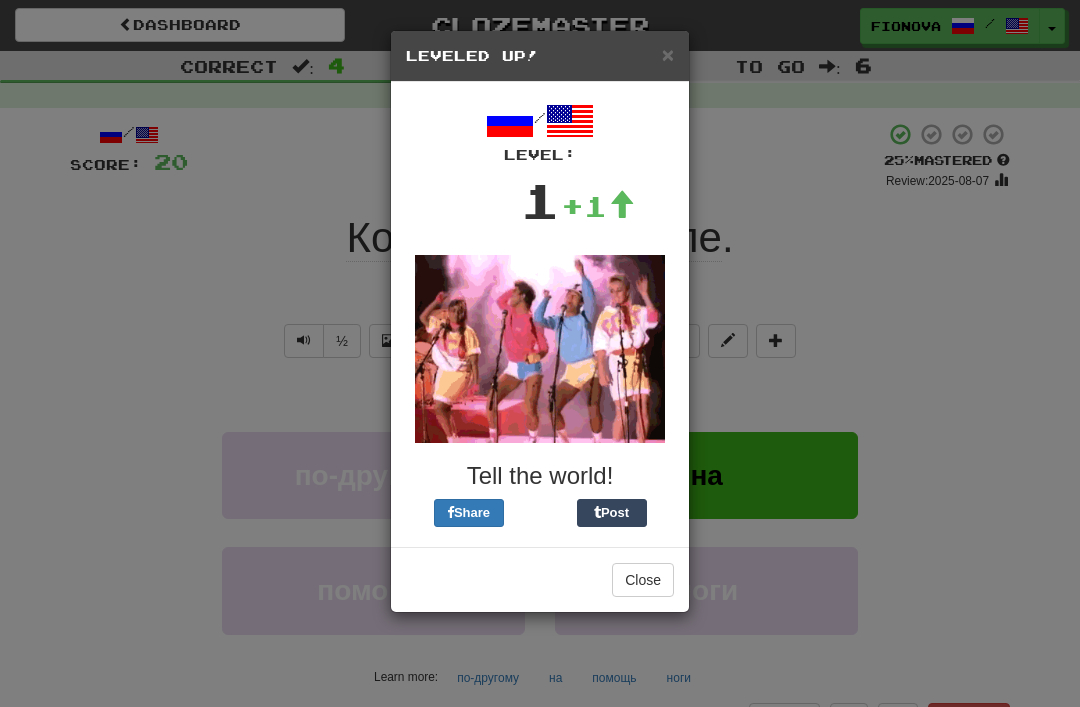 click on "Close" at bounding box center (643, 580) 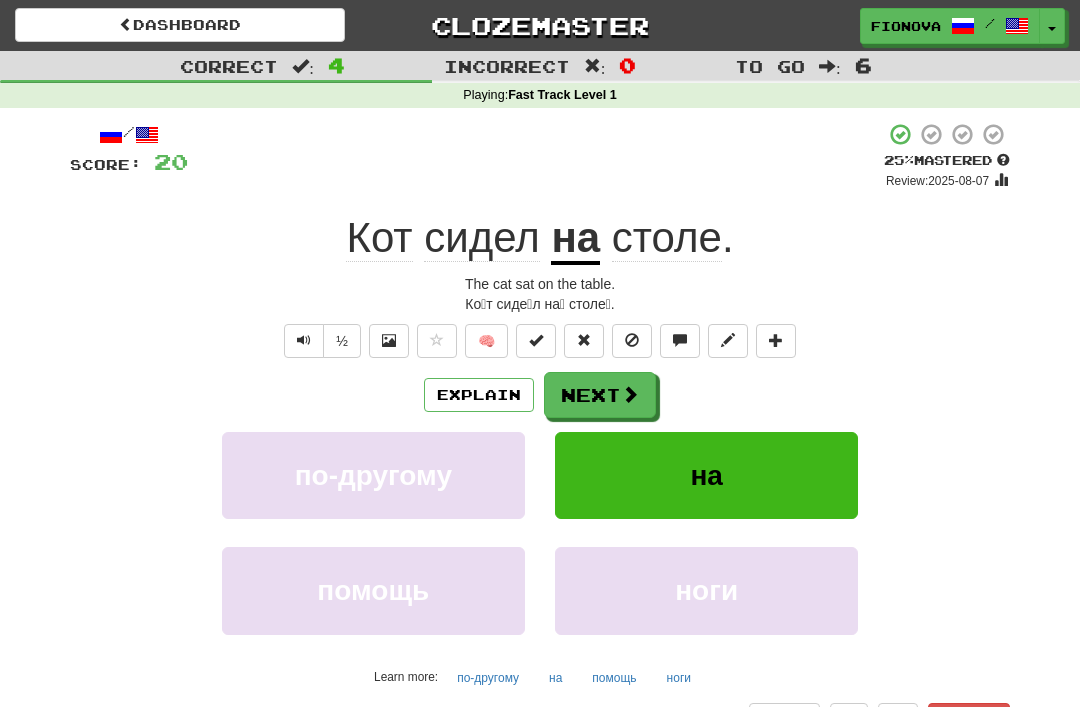 click on "Explain" at bounding box center [479, 395] 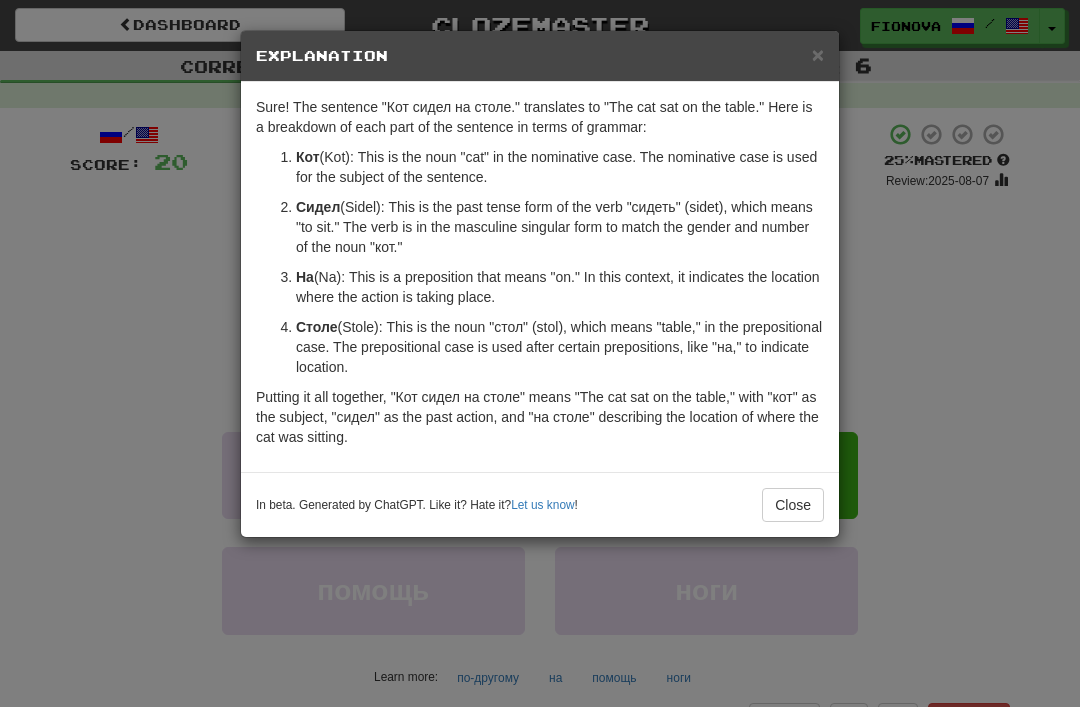 click on "Close" at bounding box center (793, 505) 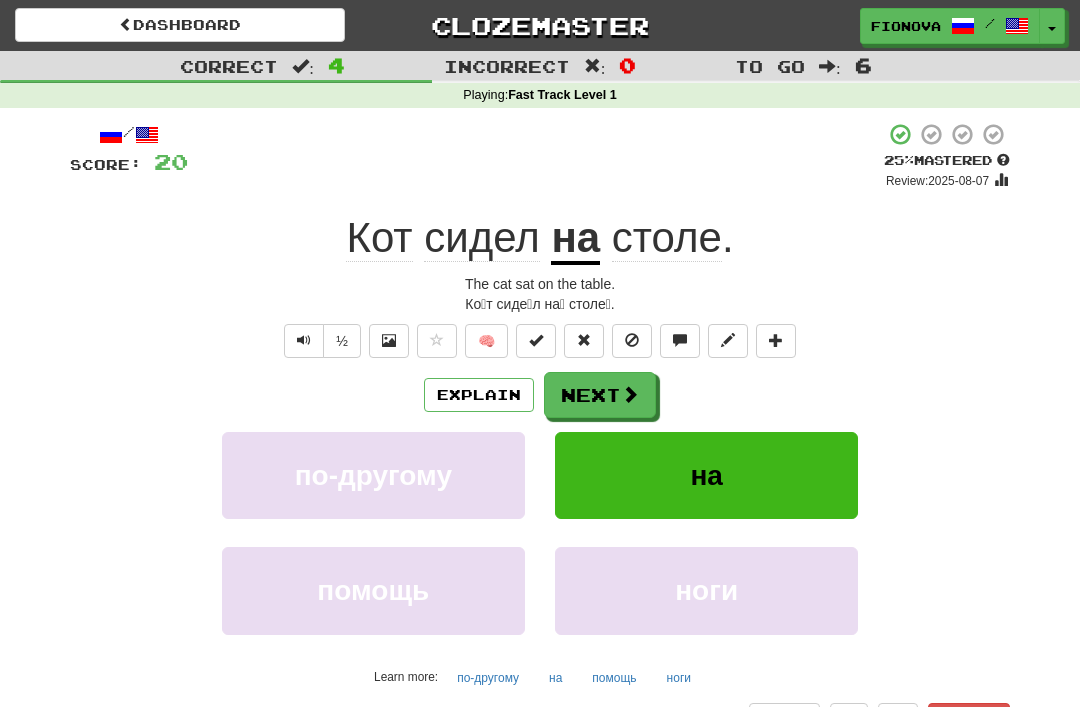 click at bounding box center [630, 394] 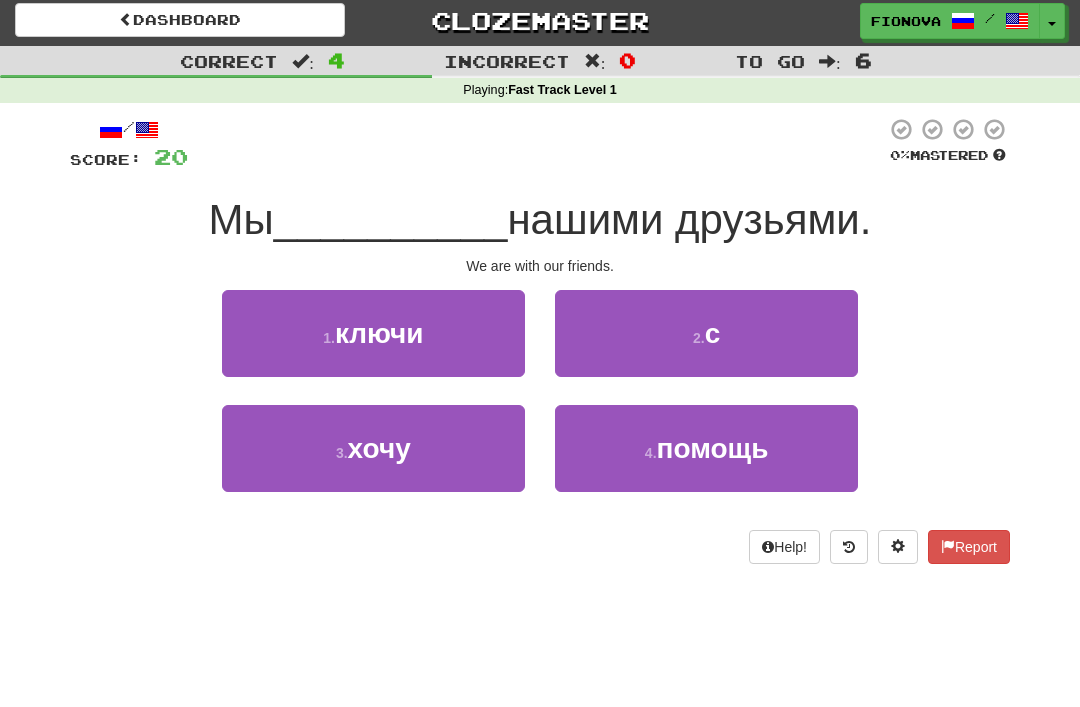 scroll, scrollTop: 5, scrollLeft: 0, axis: vertical 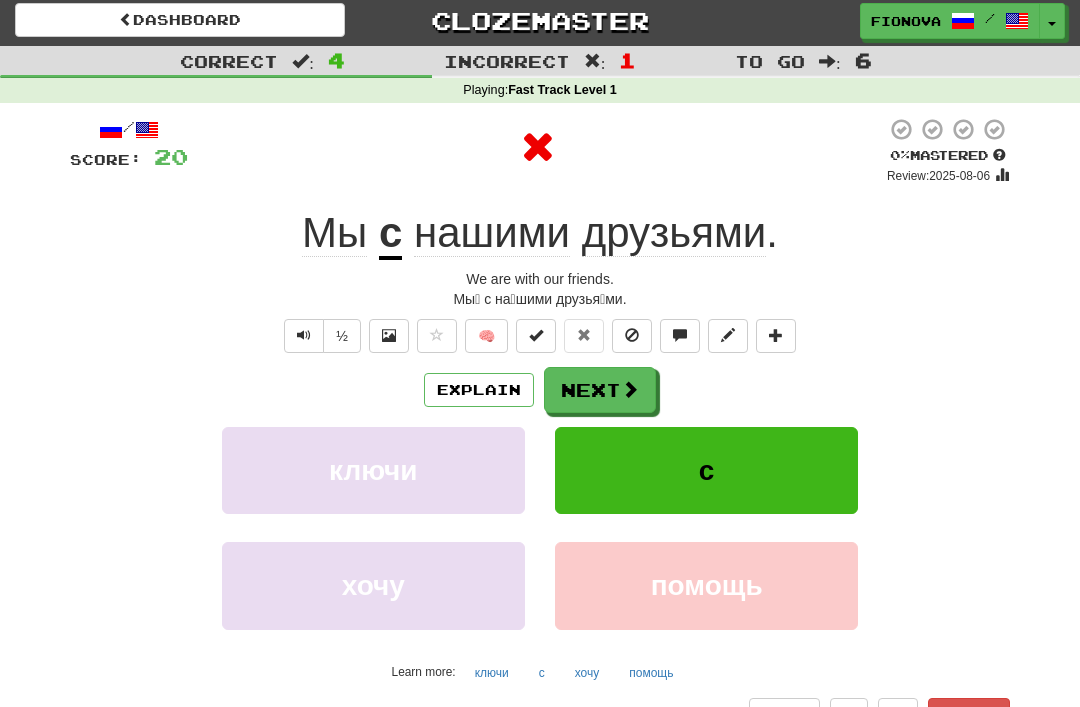 click on "с" at bounding box center (707, 470) 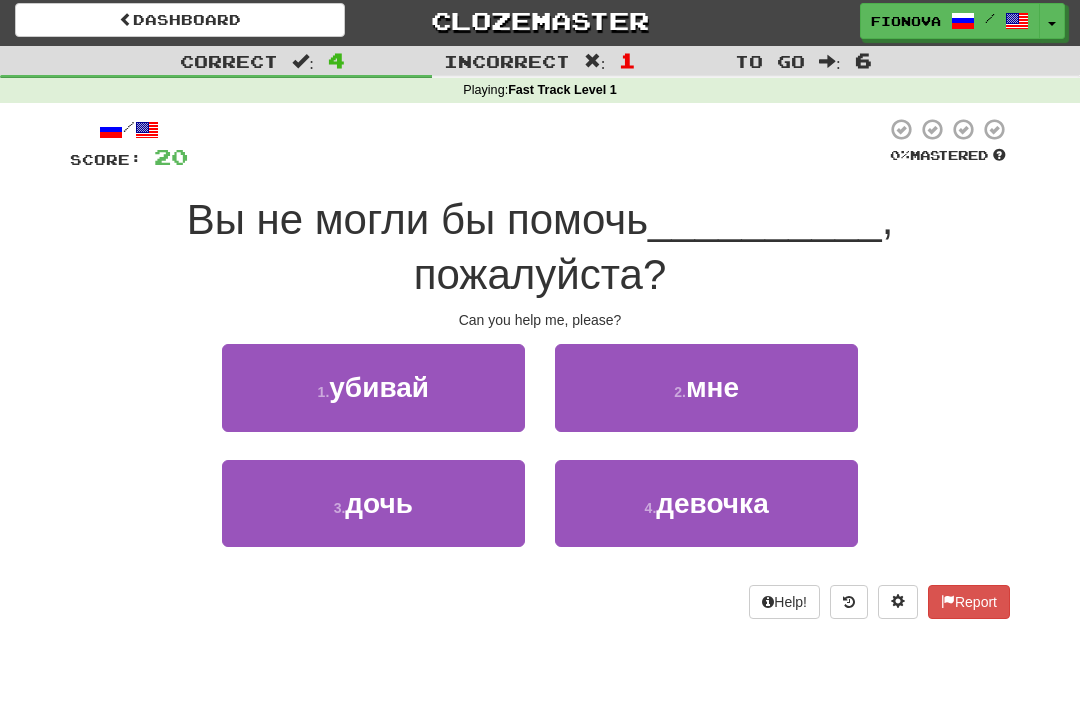click on "2 .  мне" at bounding box center [706, 387] 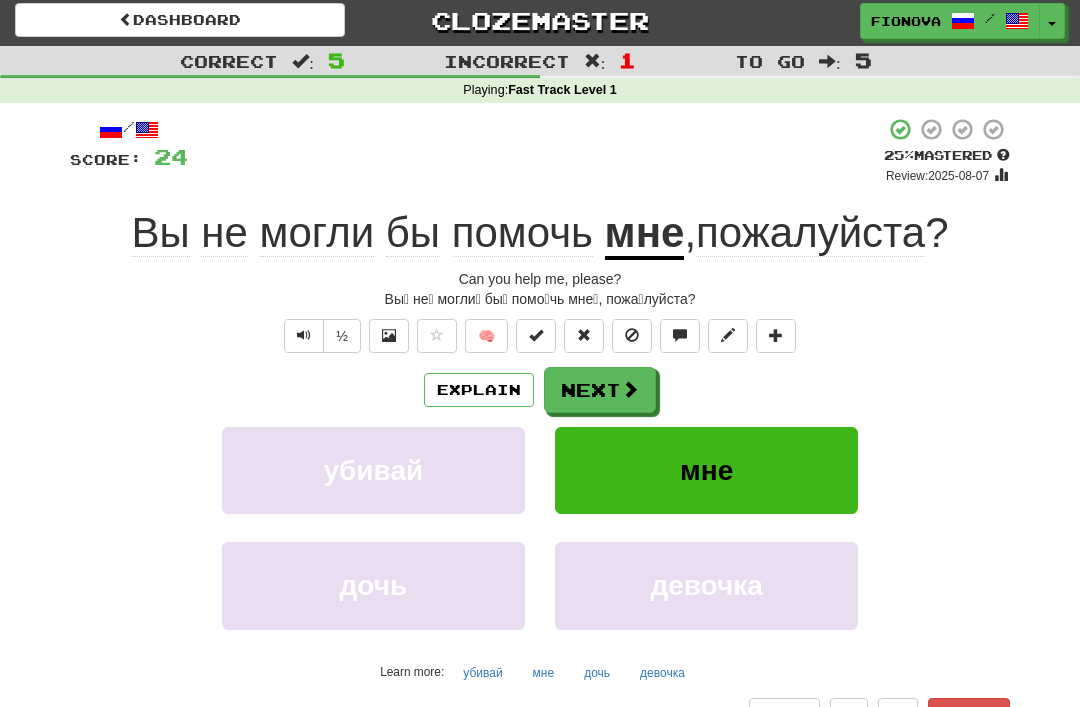 click at bounding box center [304, 336] 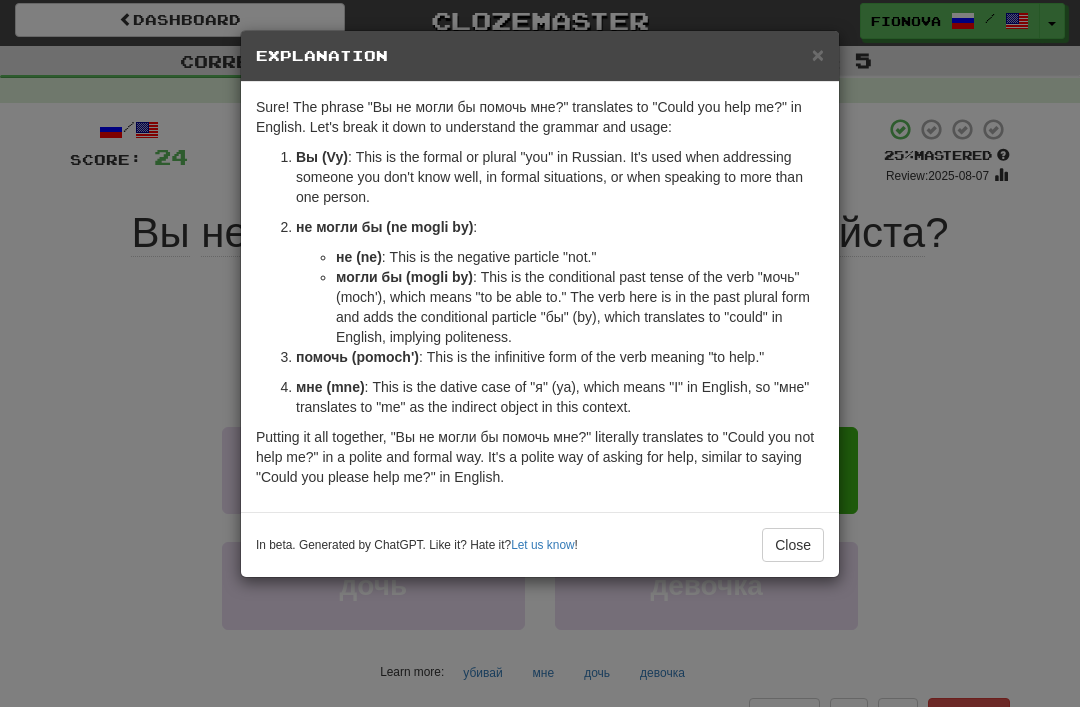 click on "Close" at bounding box center [793, 545] 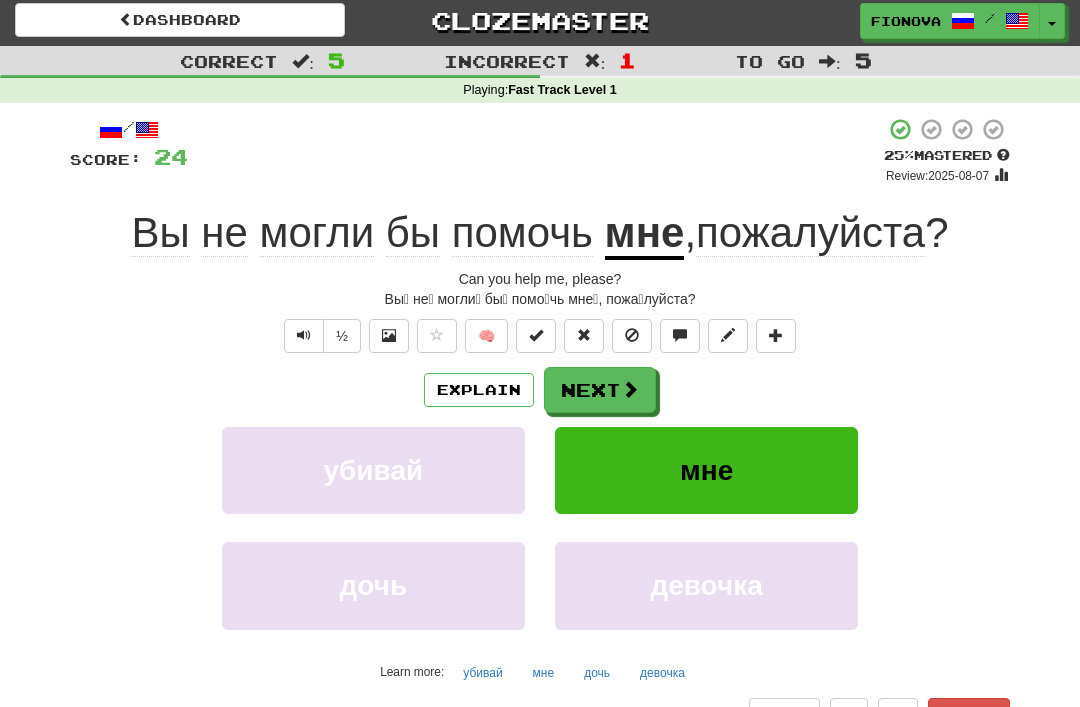 click at bounding box center (630, 389) 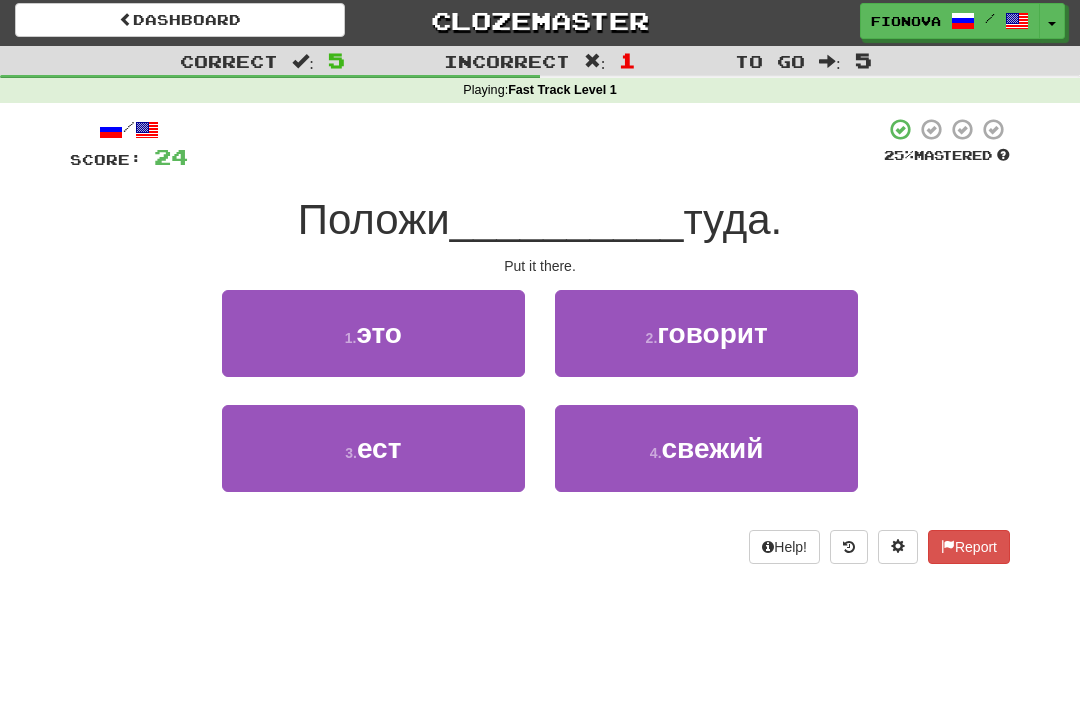 click on "1 .  это" at bounding box center (373, 333) 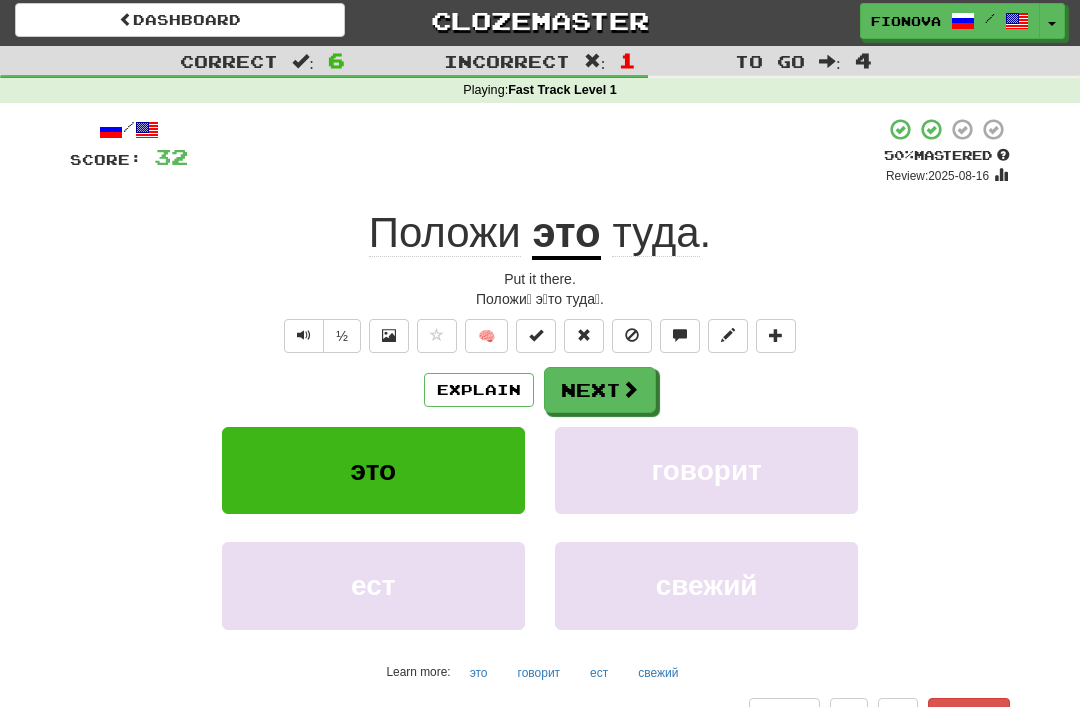 click on "Explain" at bounding box center (479, 390) 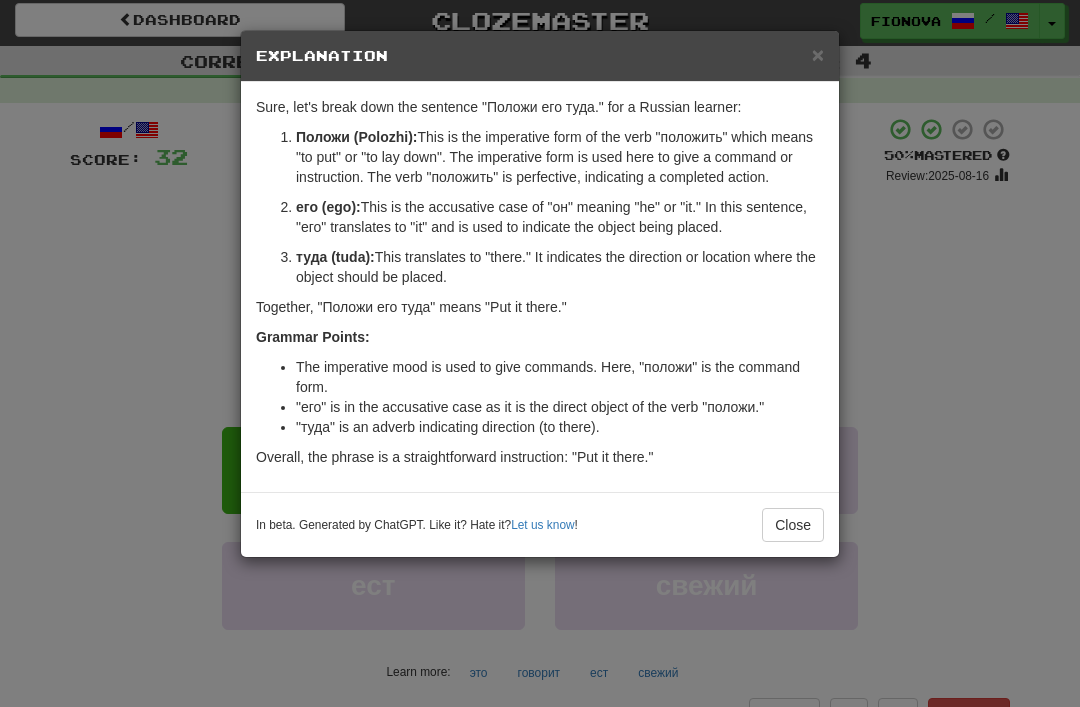 click on "Close" at bounding box center [793, 525] 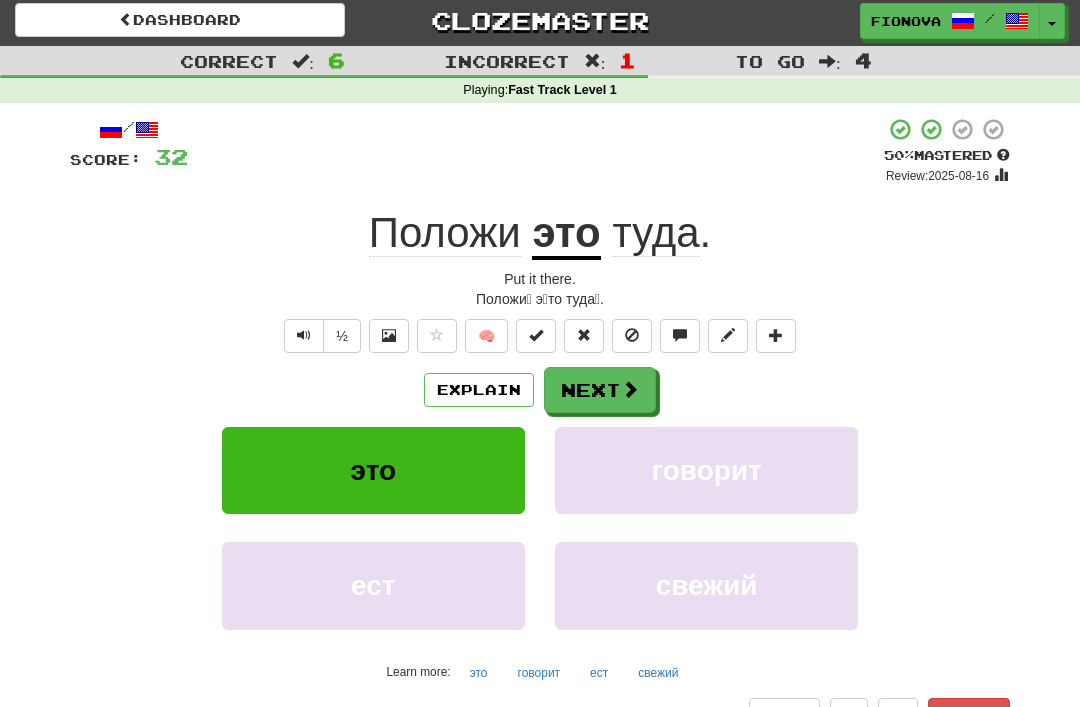 click on "Next" at bounding box center [600, 390] 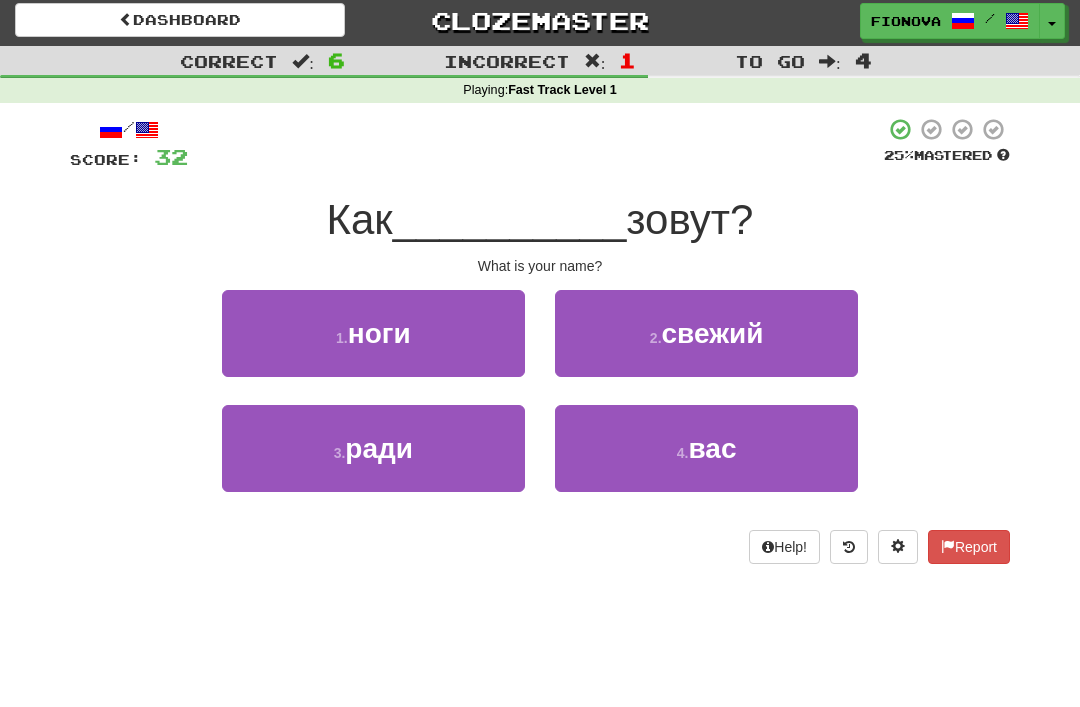 click on "4 .  вас" at bounding box center (706, 448) 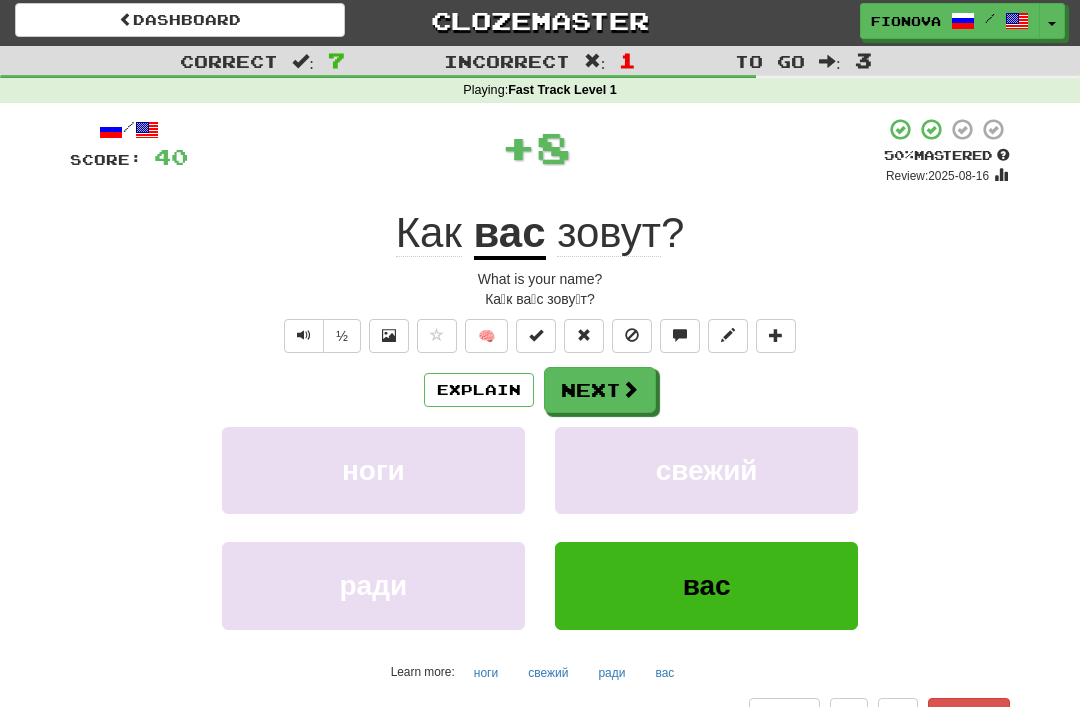 click on "Next" at bounding box center [600, 390] 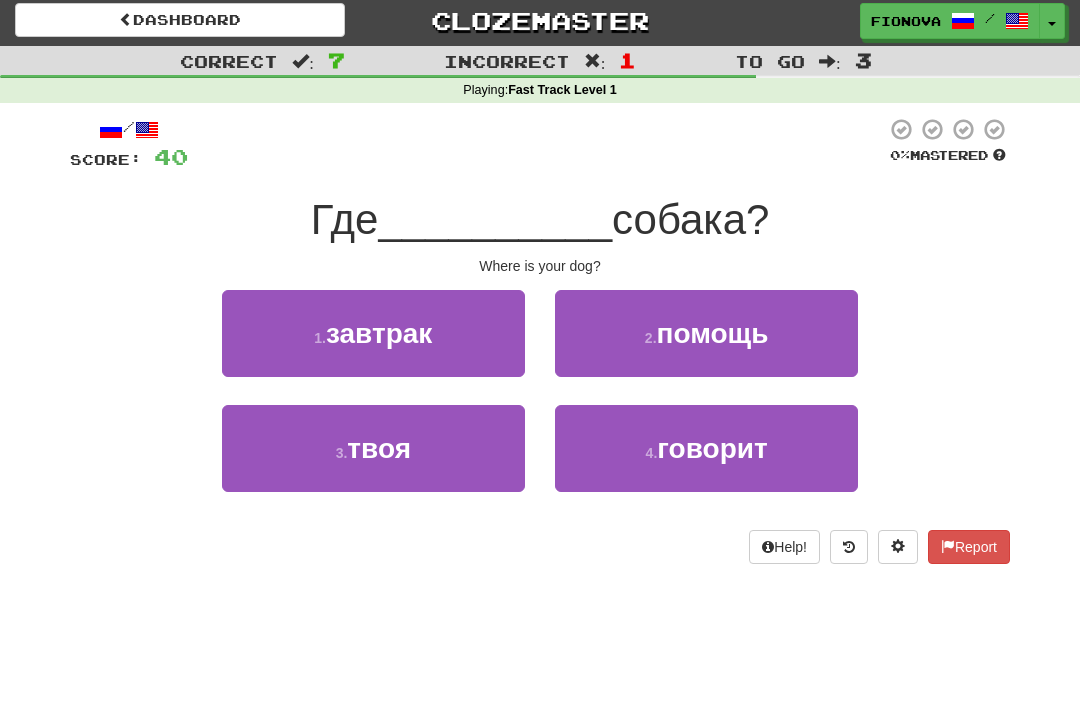 click on "3 .  твоя" at bounding box center (373, 448) 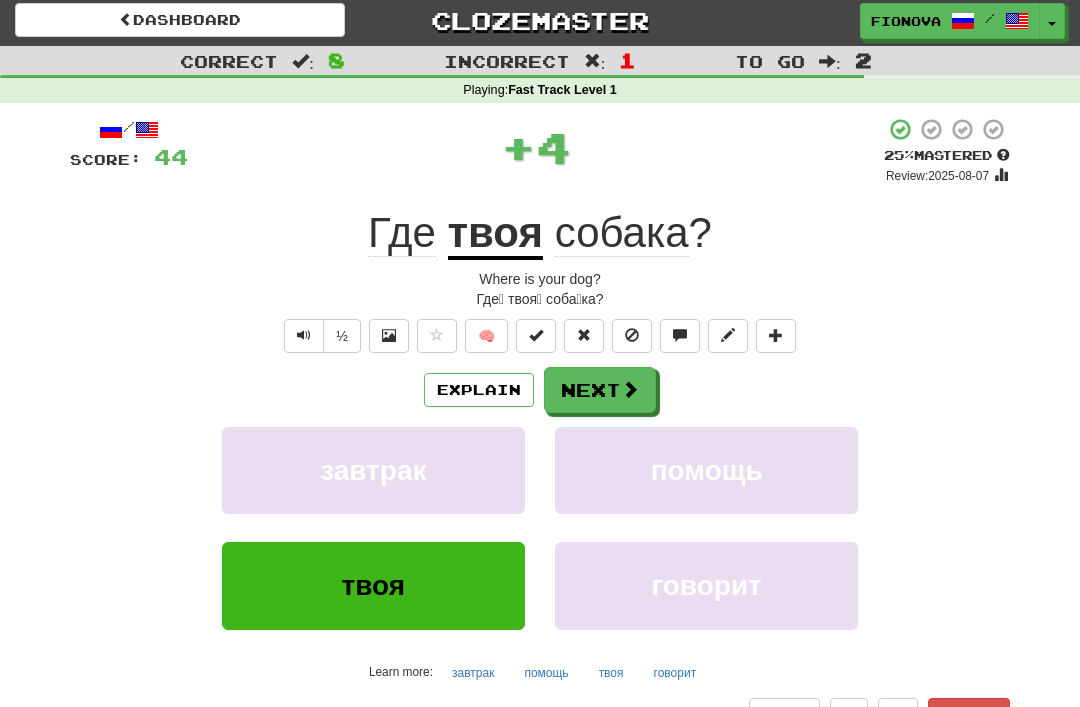 click on "Explain" at bounding box center [479, 390] 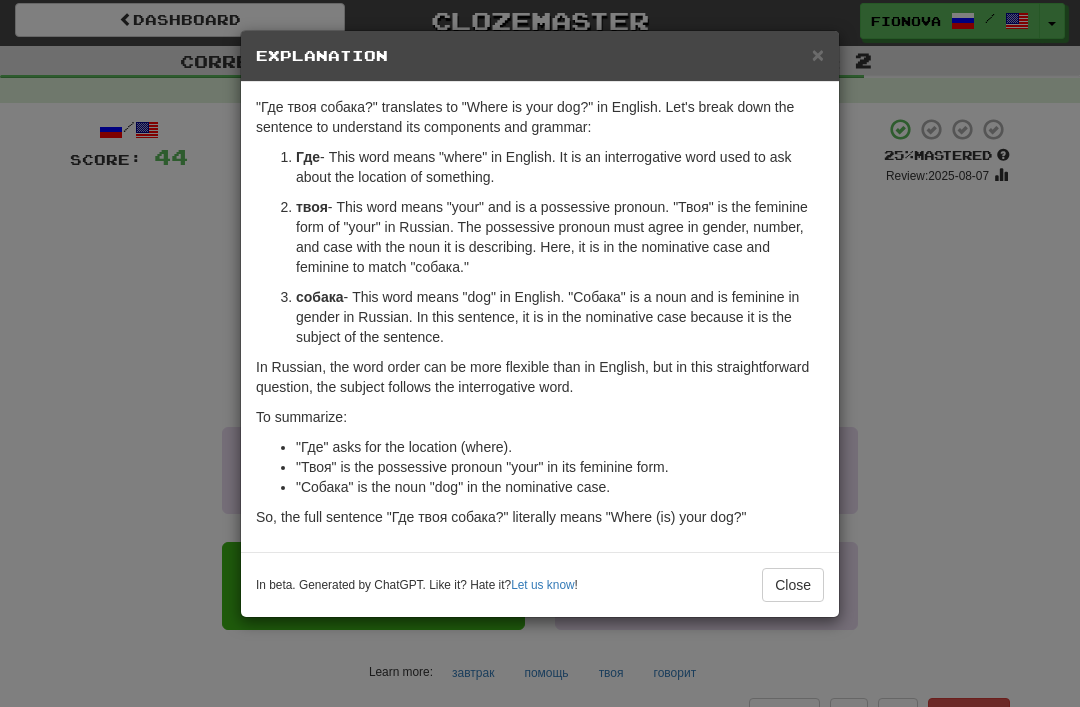click on "Close" at bounding box center [793, 585] 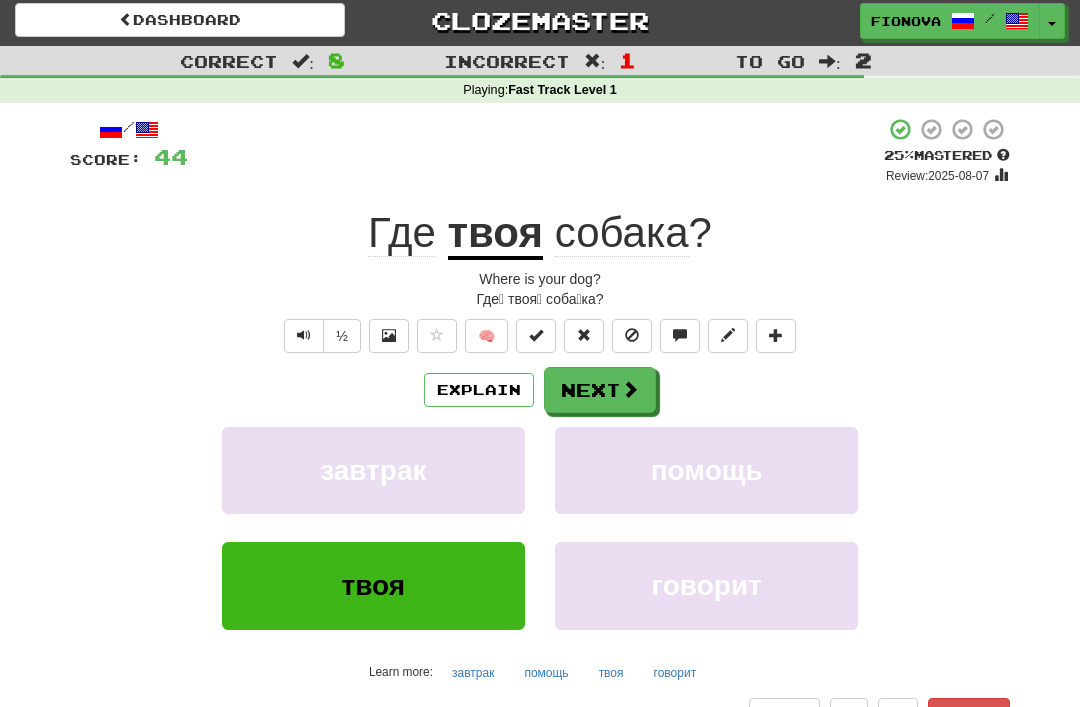 click at bounding box center (630, 389) 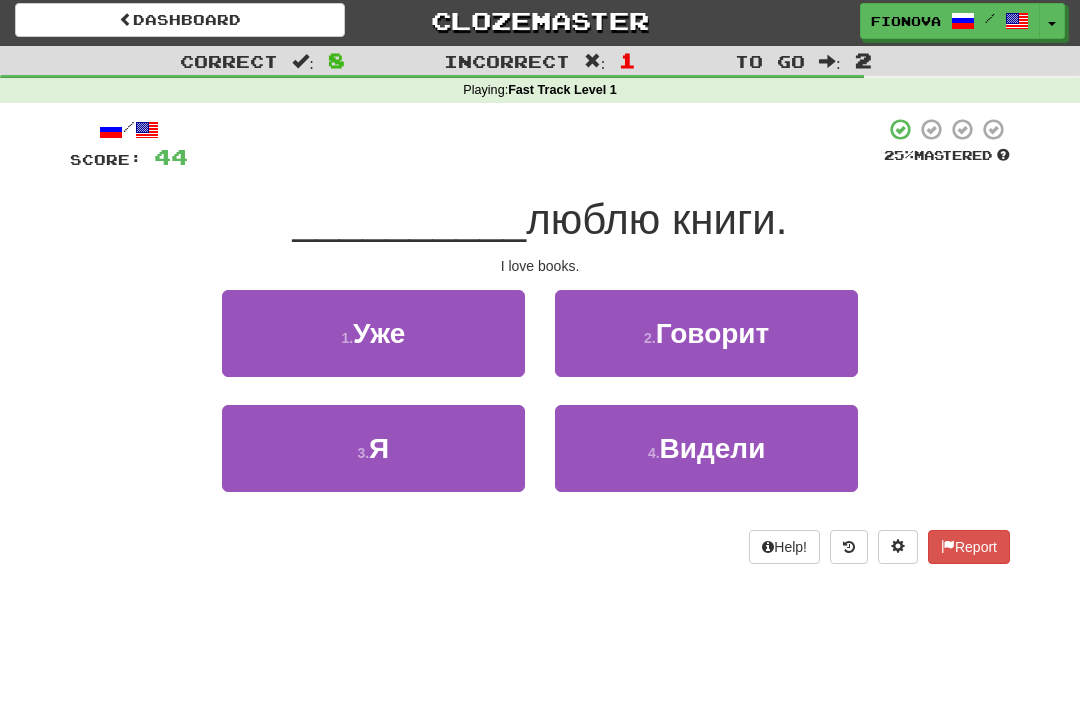 click on "3 .  Я" at bounding box center [373, 448] 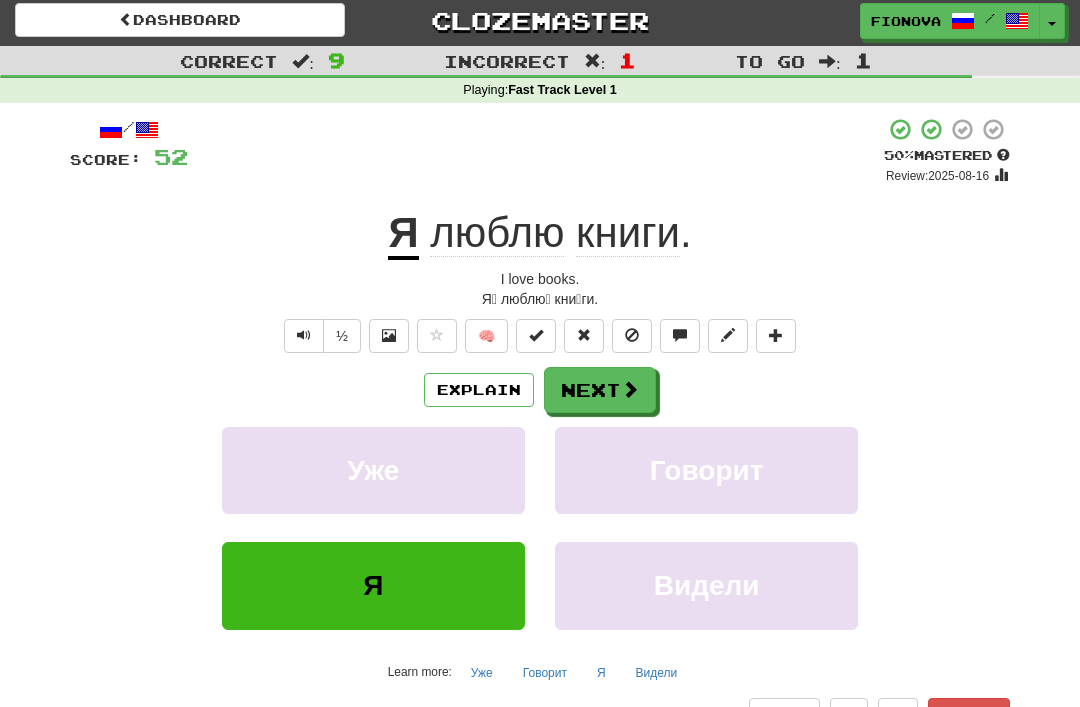 click on "Explain" at bounding box center (479, 390) 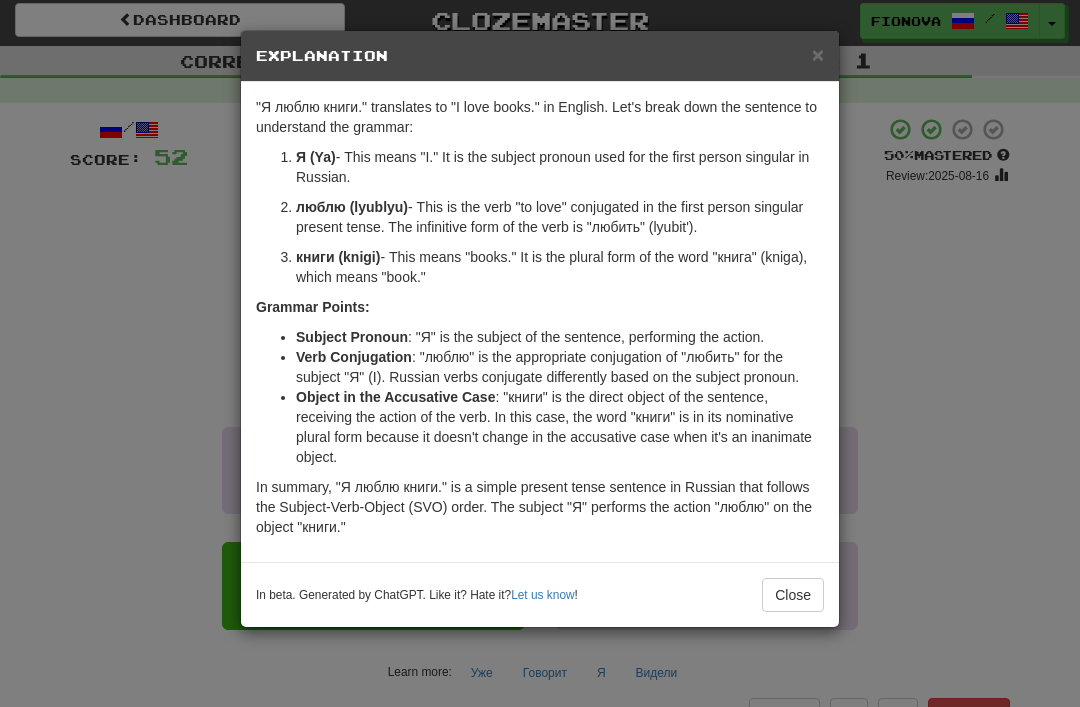 click on "Close" at bounding box center (793, 595) 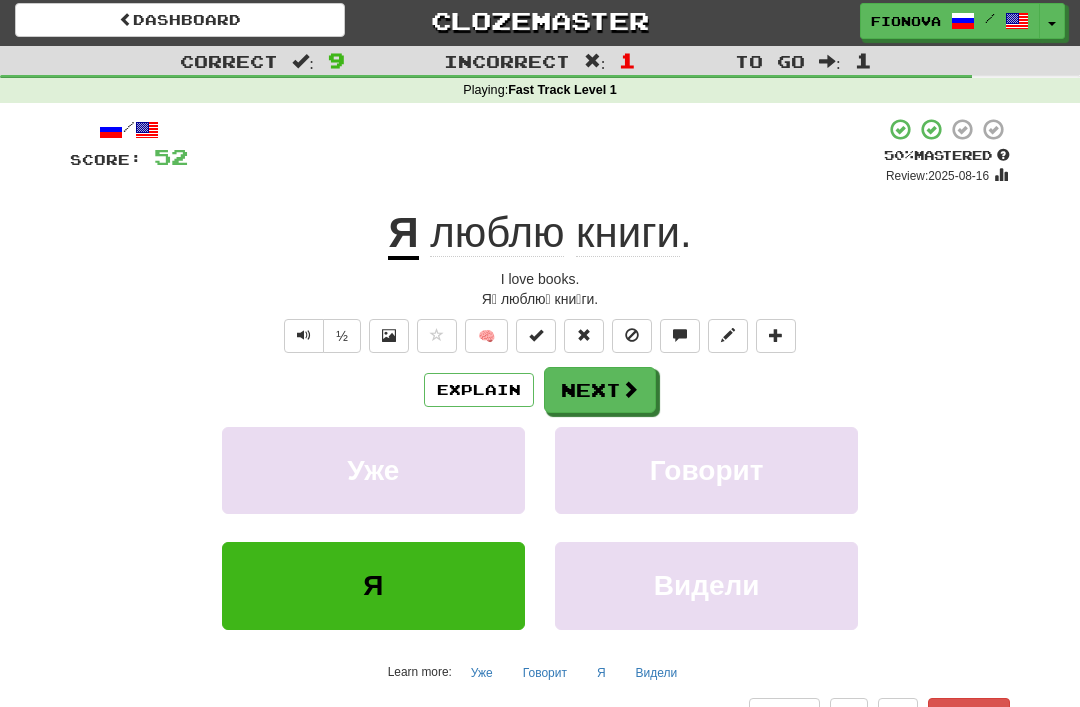 click on "Next" at bounding box center (600, 390) 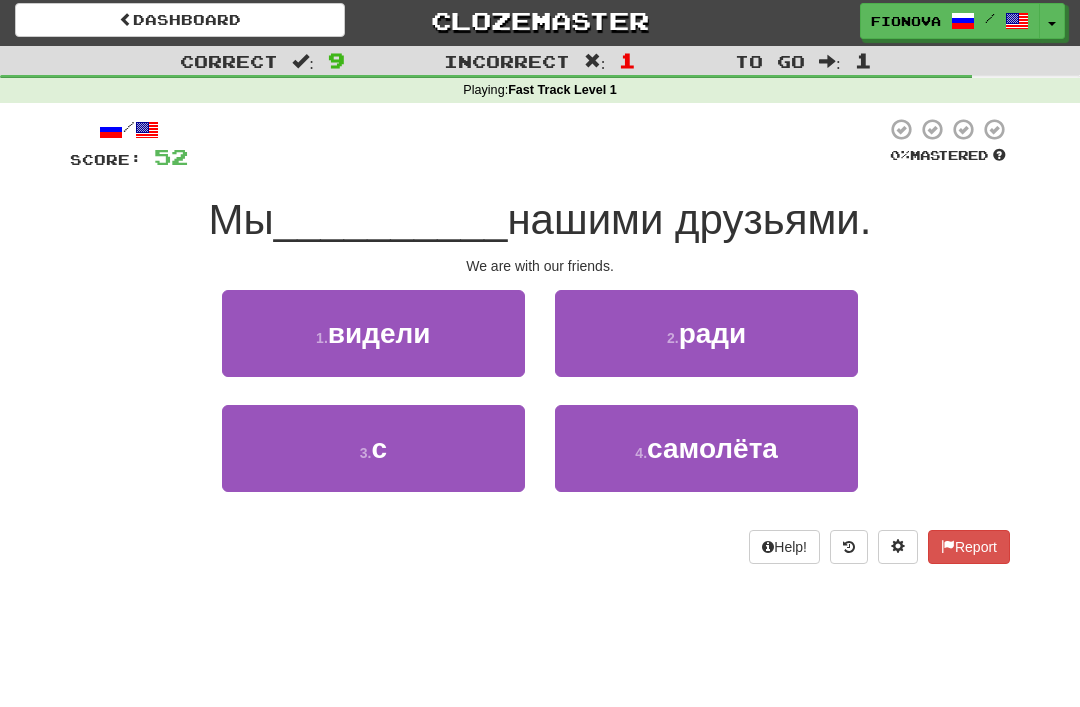 click on "самолёта" at bounding box center [712, 448] 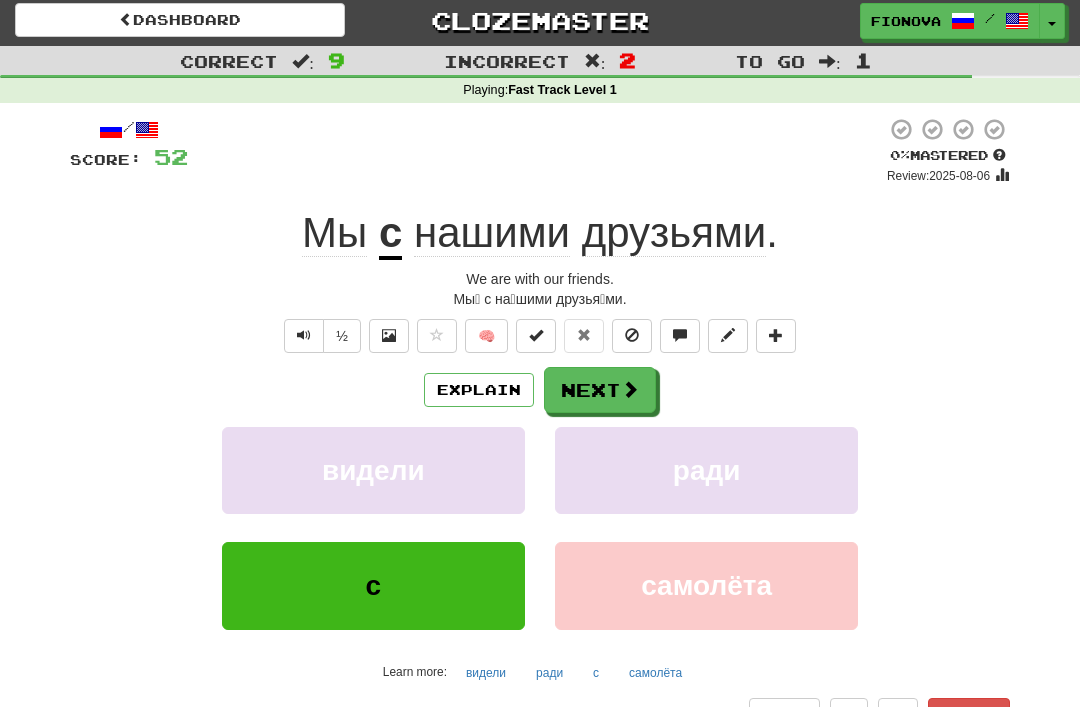 click on "Explain" at bounding box center [479, 390] 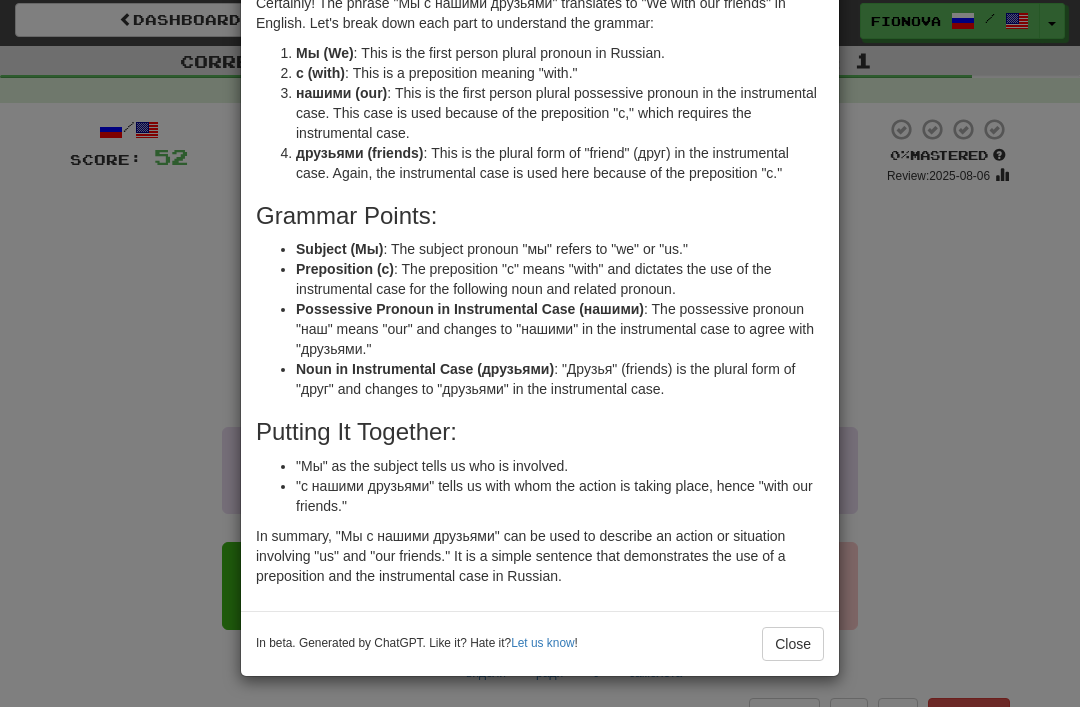 scroll, scrollTop: 103, scrollLeft: 0, axis: vertical 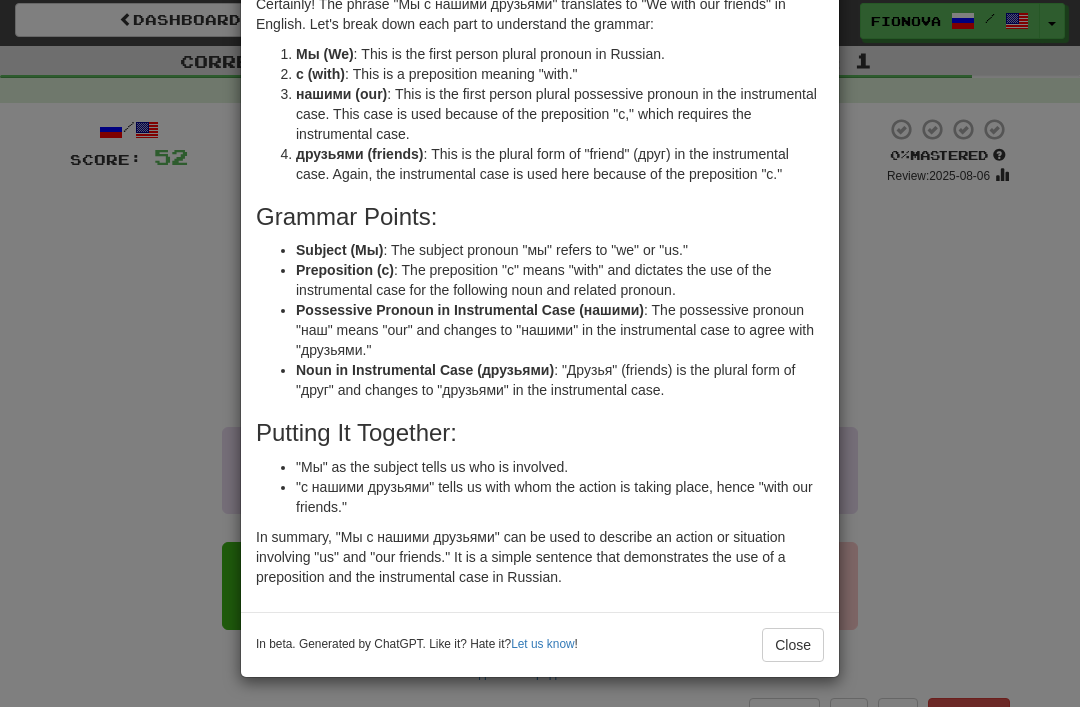 click on "Close" at bounding box center [793, 645] 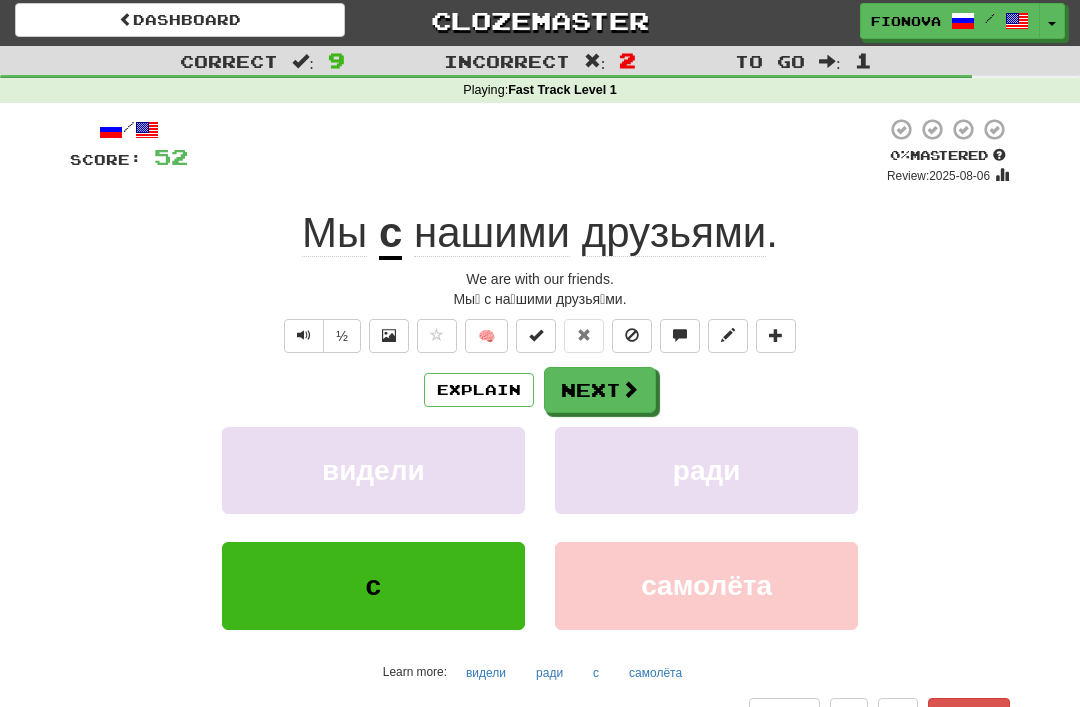 click on "Next" at bounding box center (600, 390) 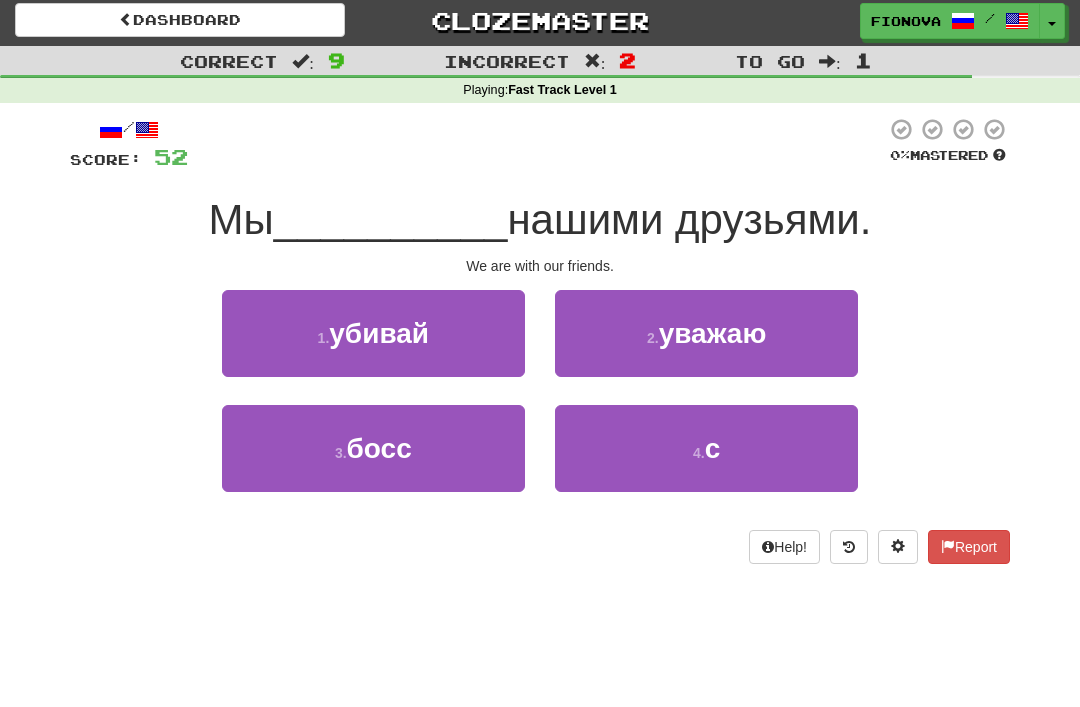 click on "4 .  с" at bounding box center [706, 448] 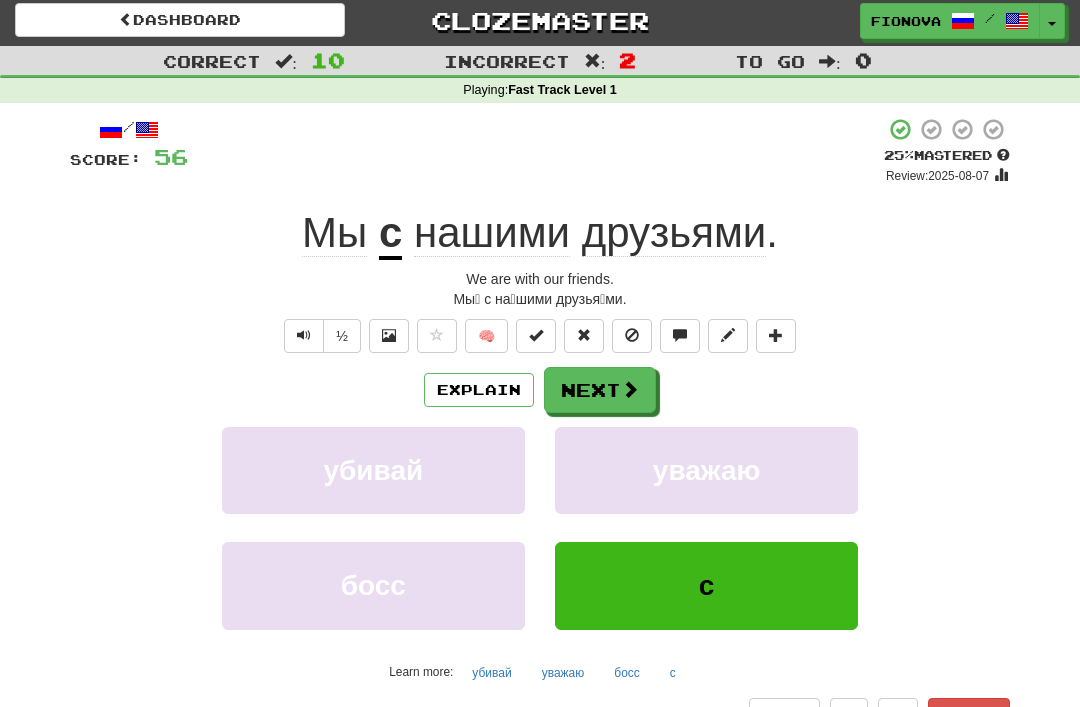 click at bounding box center (304, 336) 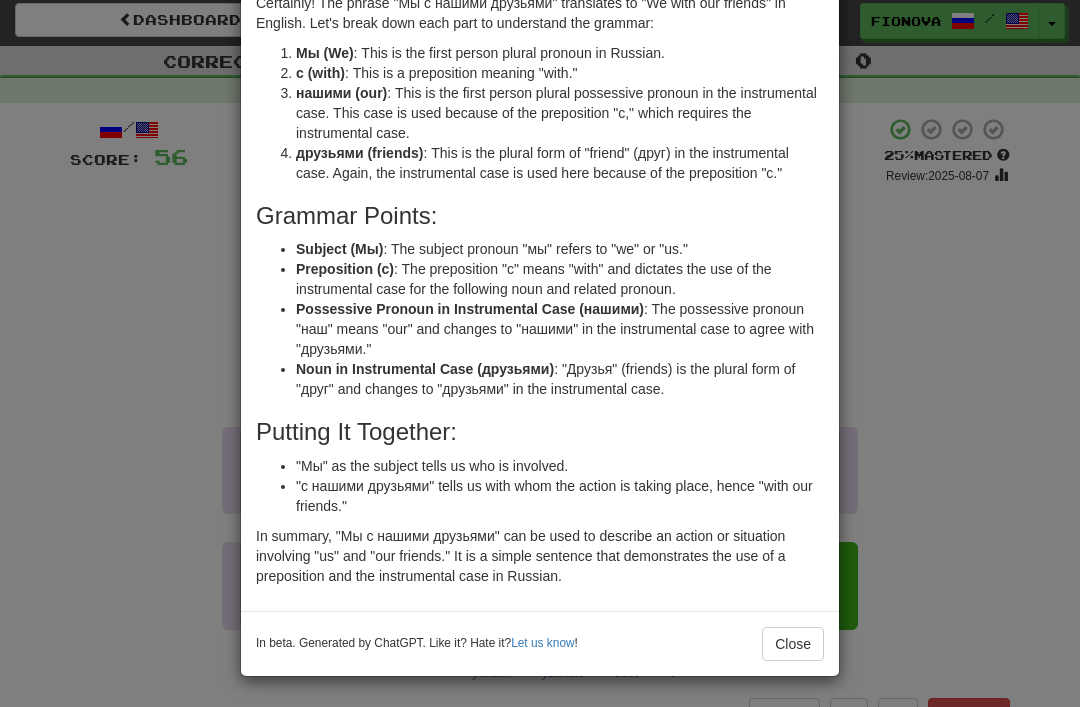 scroll, scrollTop: 103, scrollLeft: 0, axis: vertical 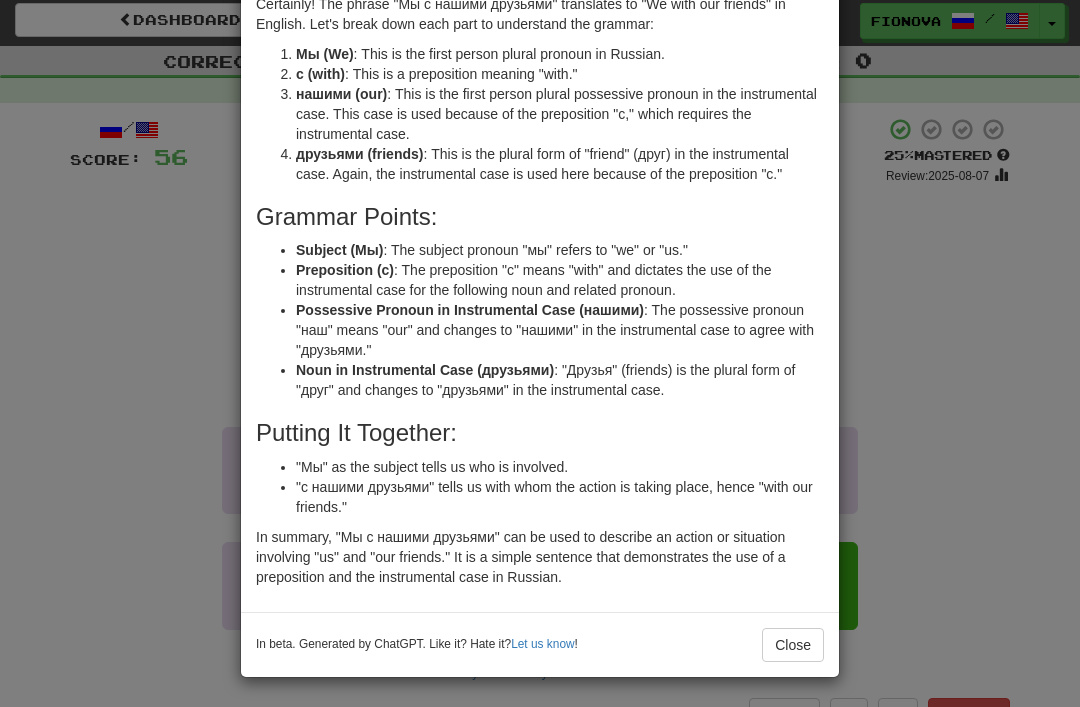 click on "Close" at bounding box center [793, 645] 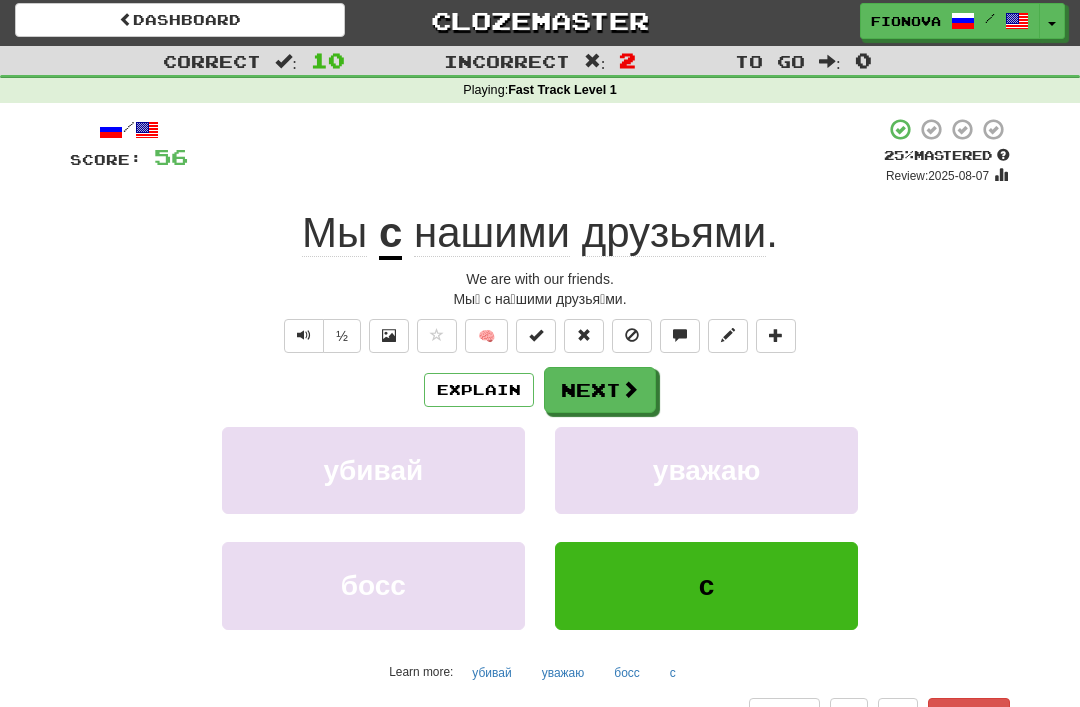 click at bounding box center [630, 389] 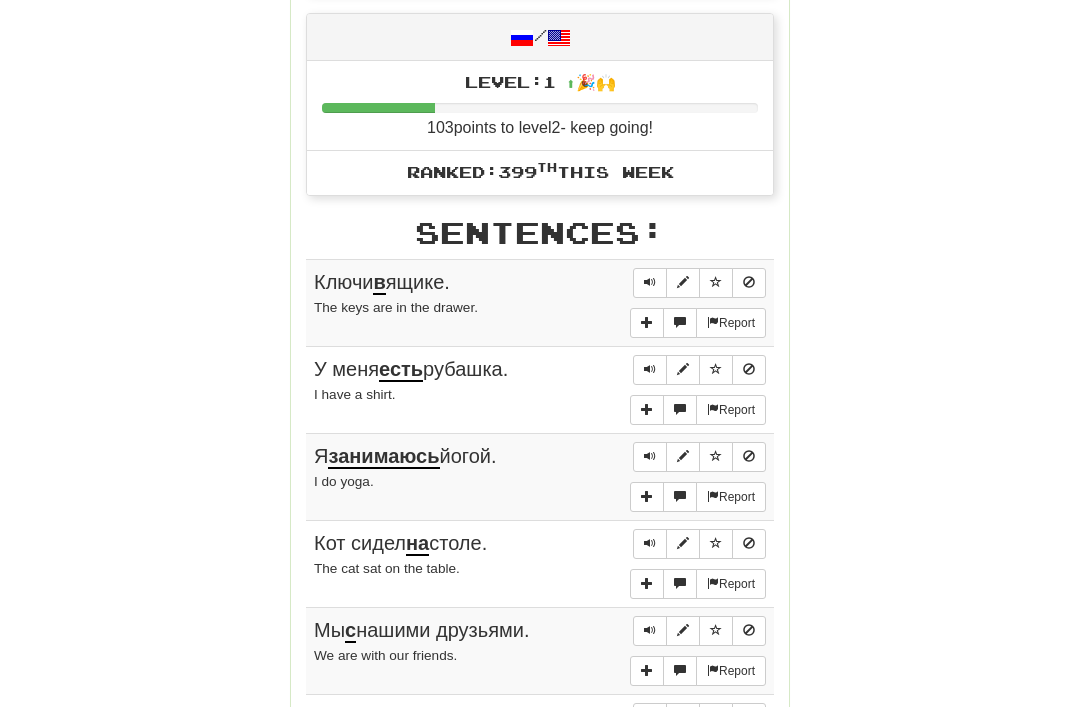 scroll, scrollTop: 935, scrollLeft: 0, axis: vertical 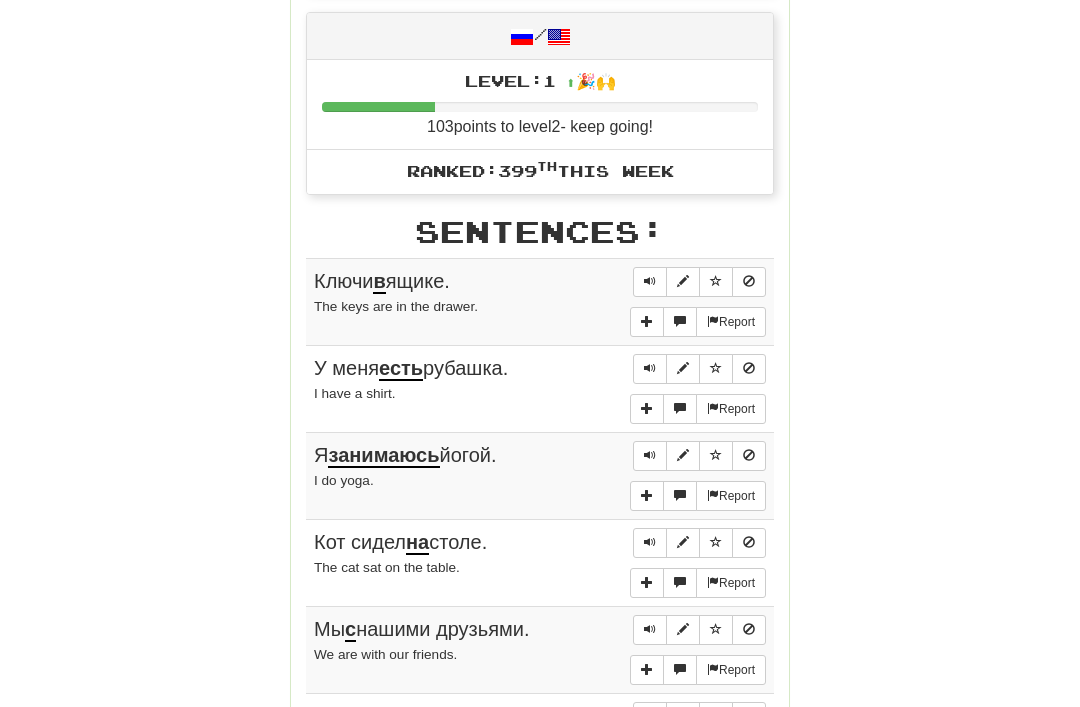 click at bounding box center (650, 457) 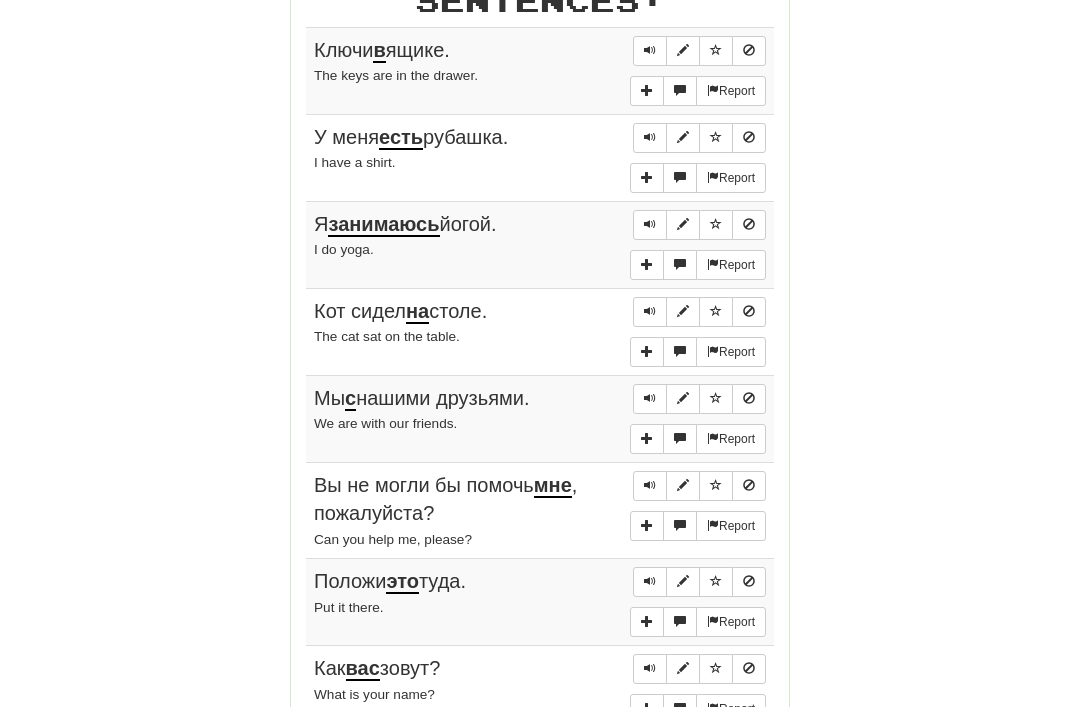 scroll, scrollTop: 1167, scrollLeft: 0, axis: vertical 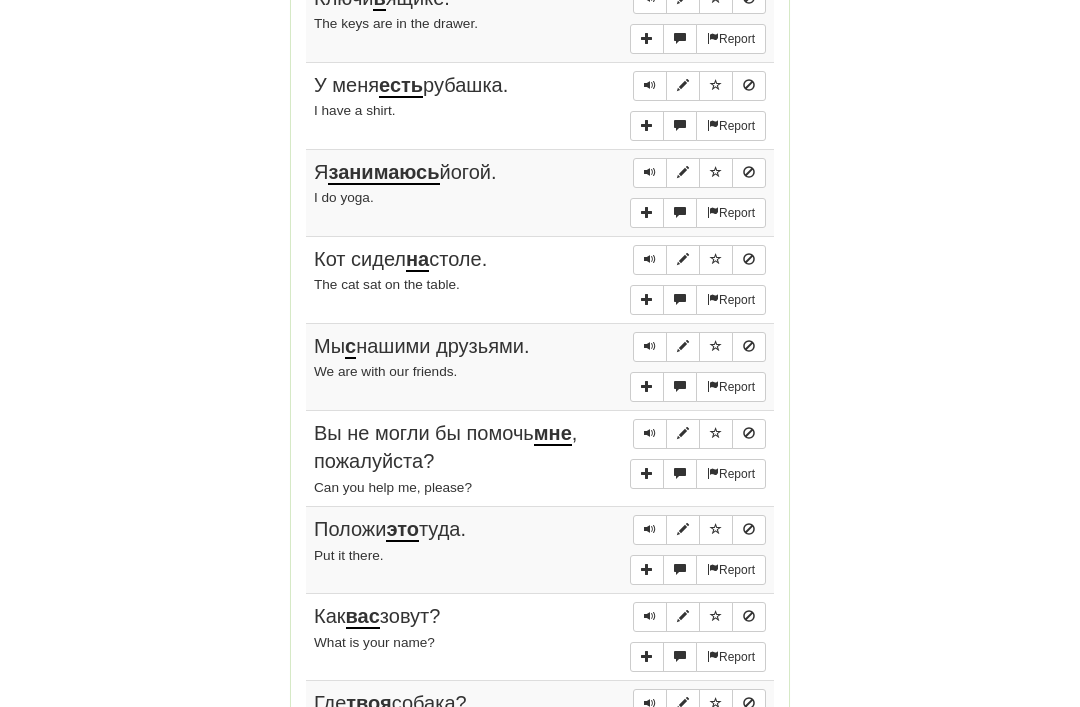 click at bounding box center [650, 529] 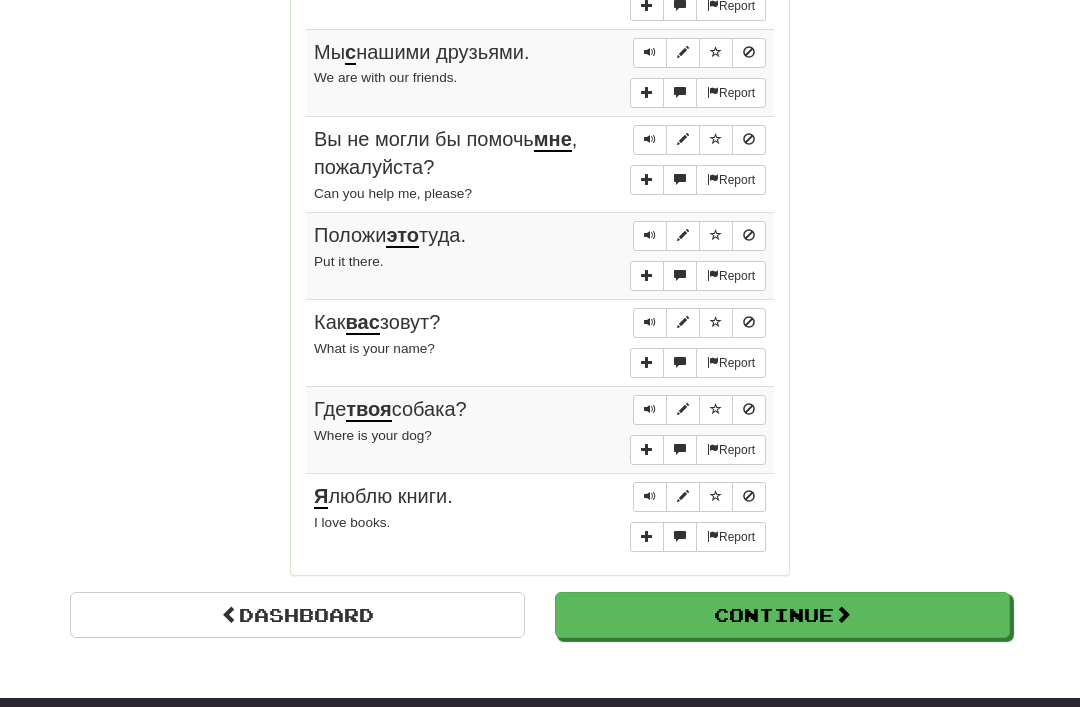 scroll, scrollTop: 1513, scrollLeft: 0, axis: vertical 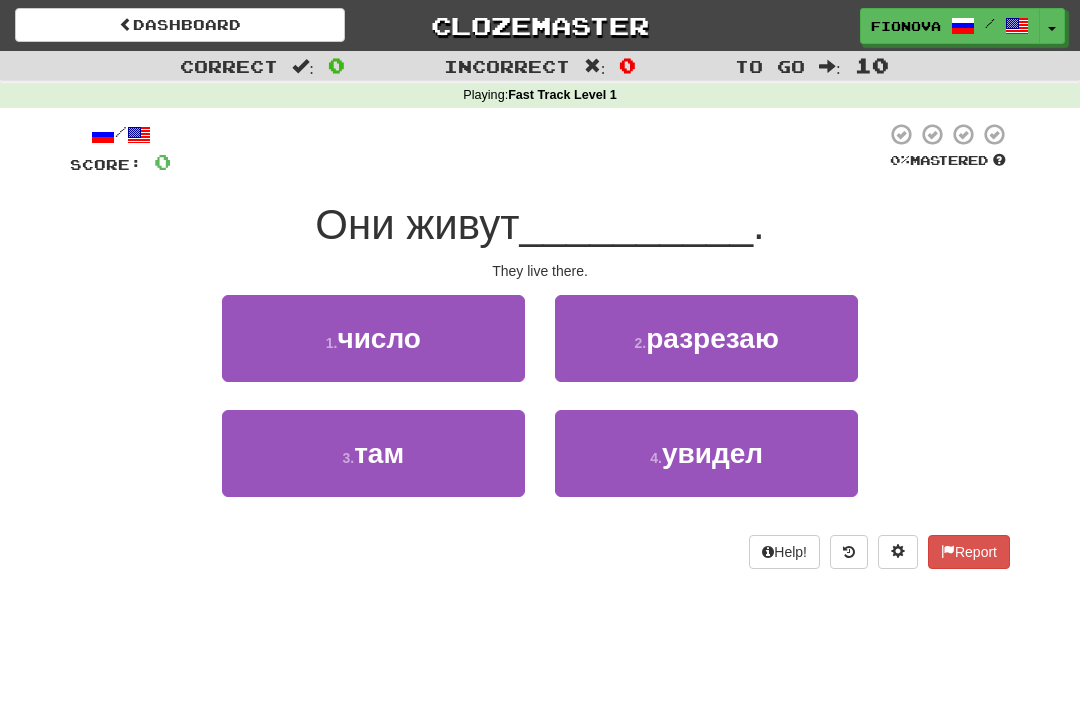 click on "3 .  там" at bounding box center [373, 453] 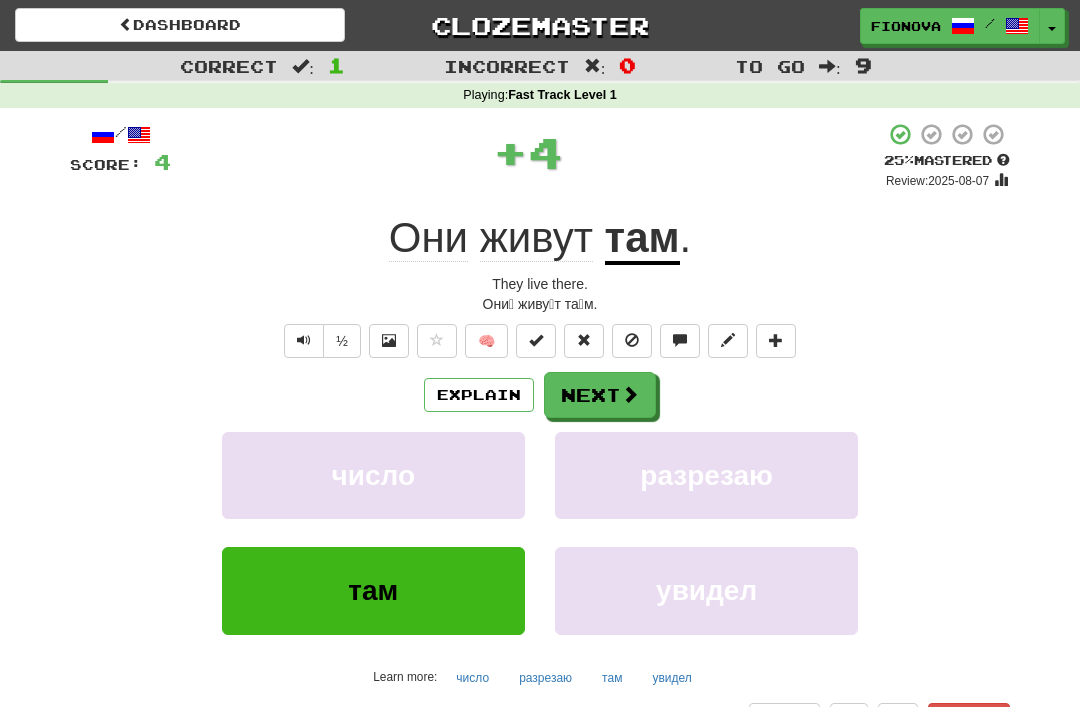 click on "Explain" at bounding box center [479, 395] 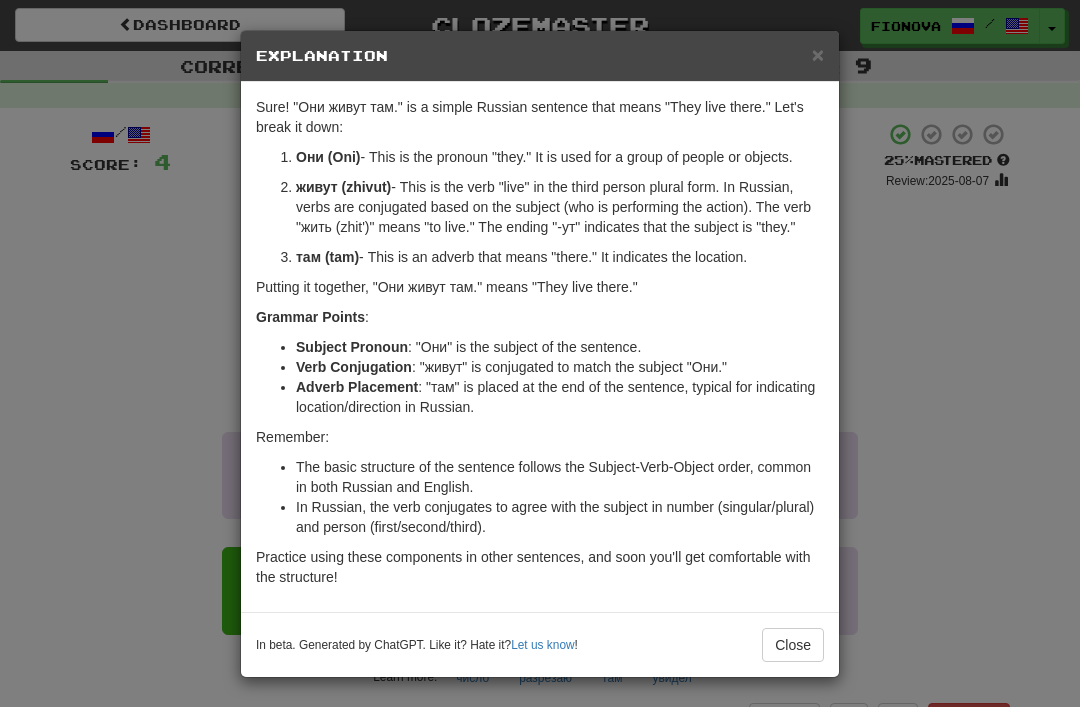 click on "Close" at bounding box center [793, 645] 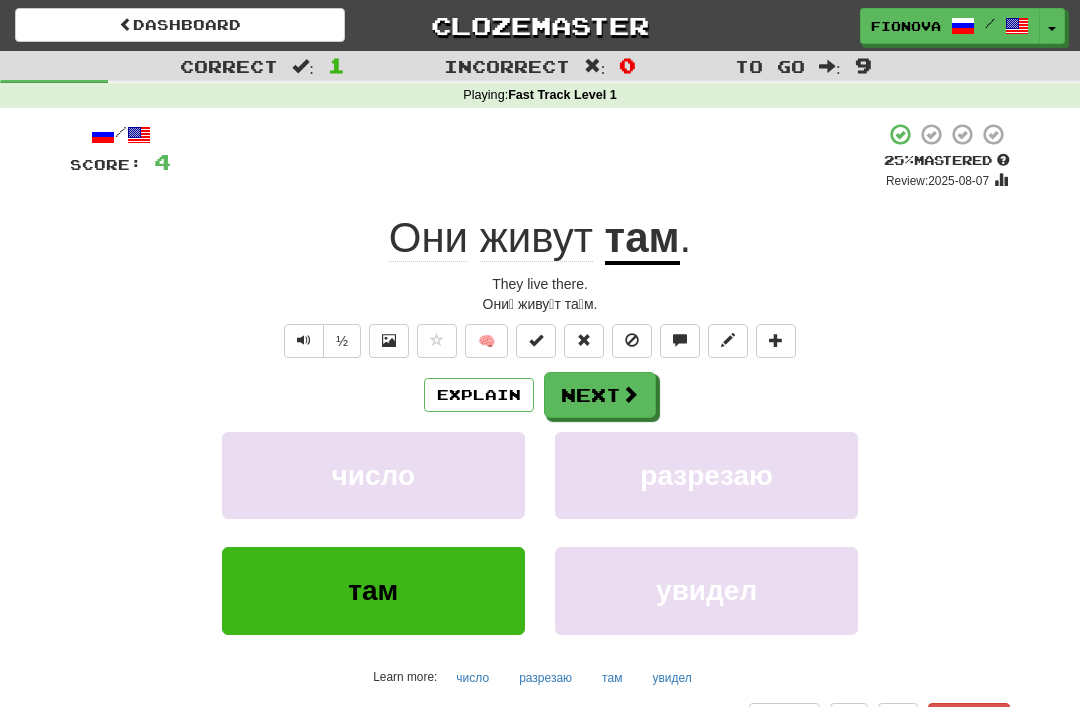 click on "Next" at bounding box center [600, 395] 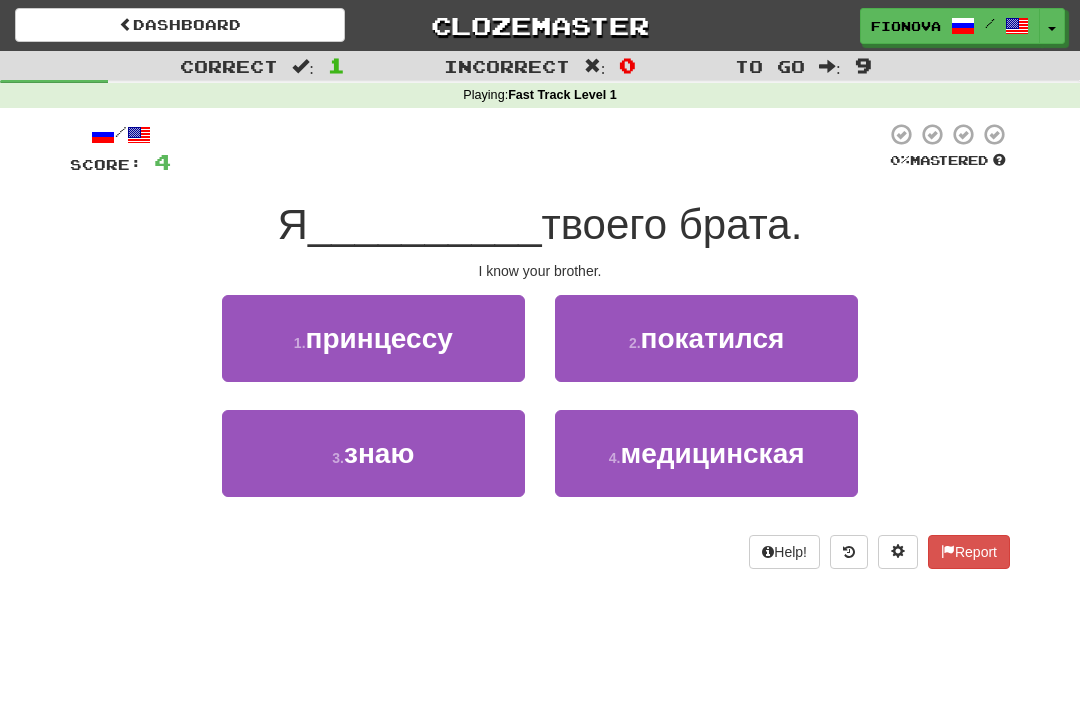 click on "знаю" at bounding box center [379, 453] 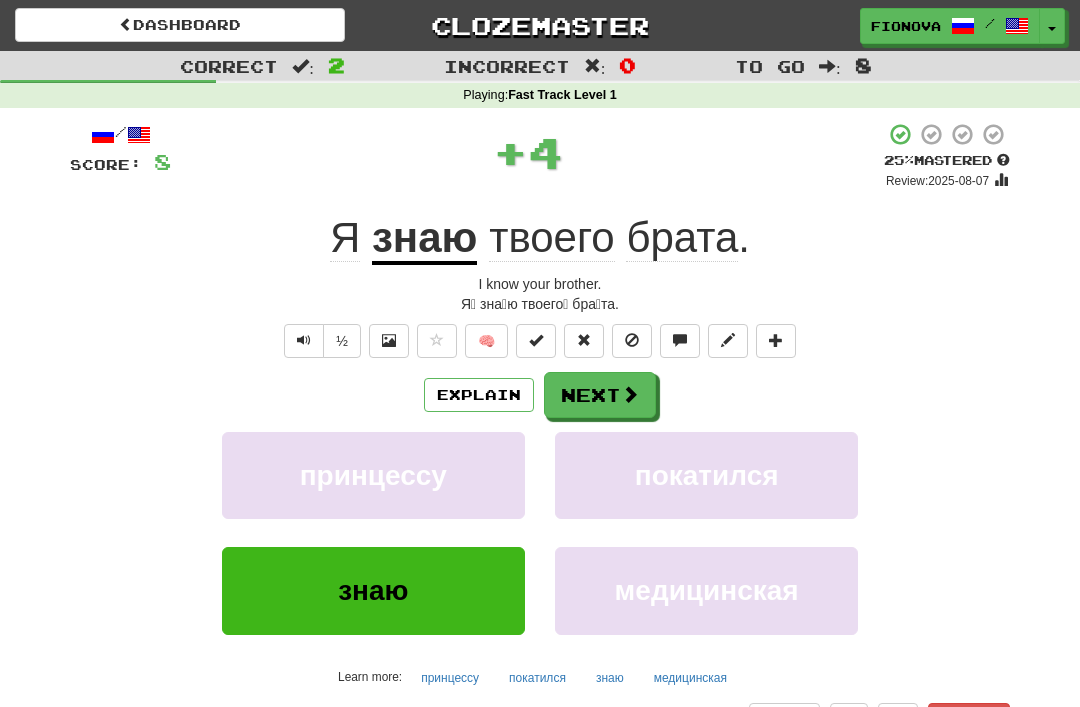 click on "Explain" at bounding box center (479, 395) 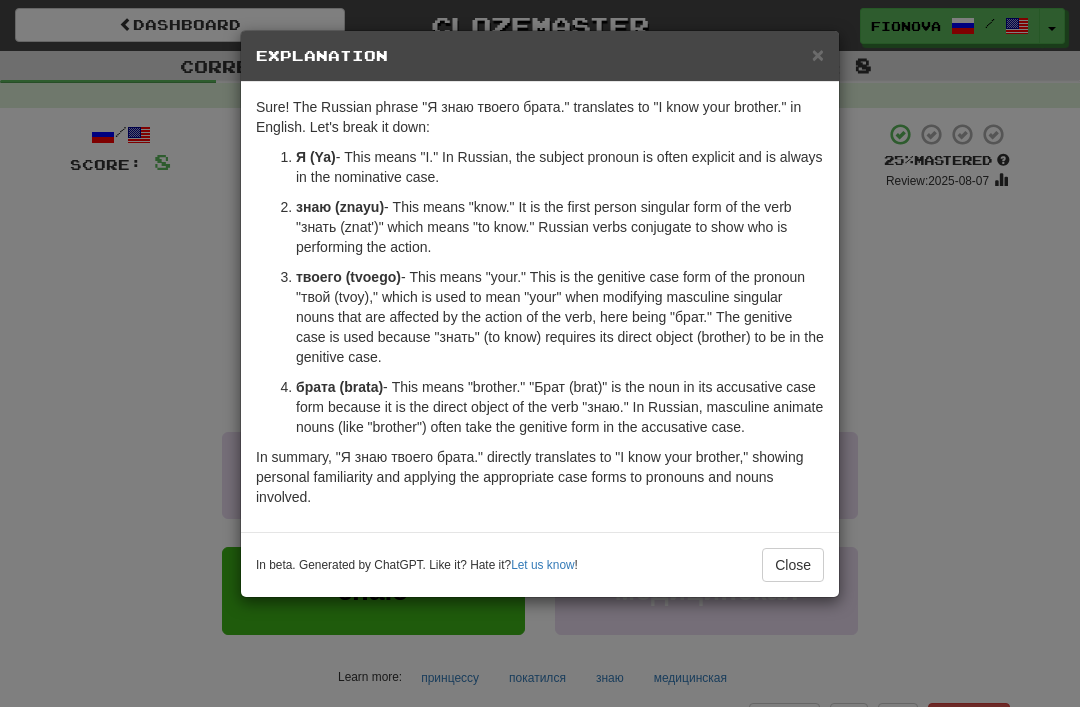 click on "Close" at bounding box center [793, 565] 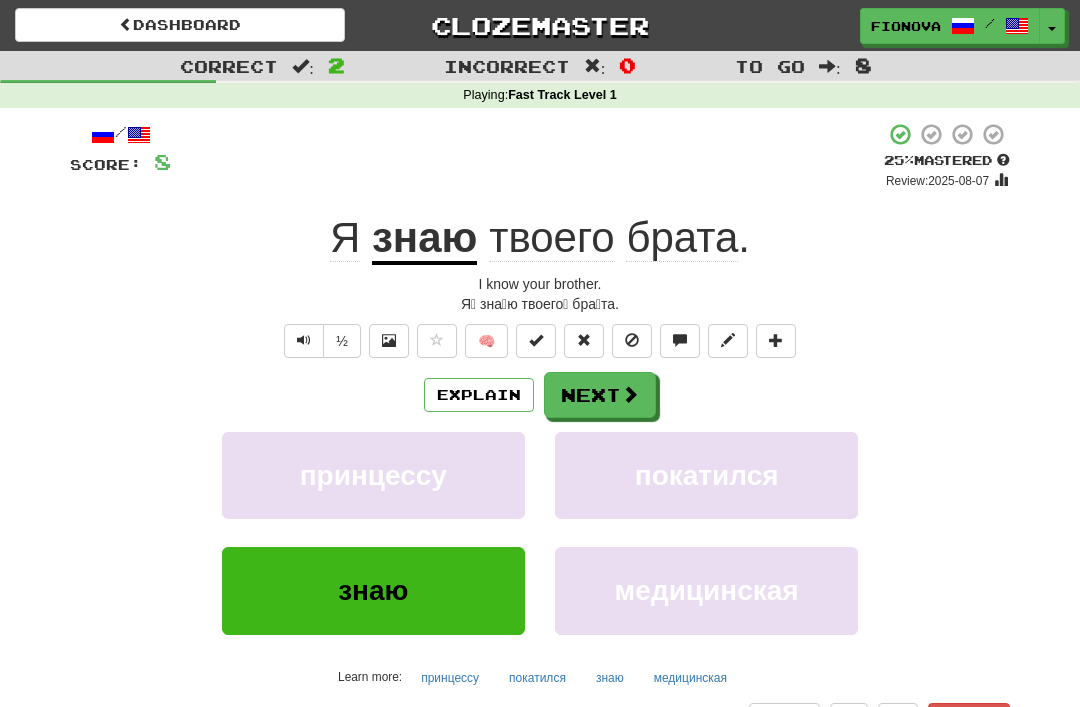 click at bounding box center (304, 341) 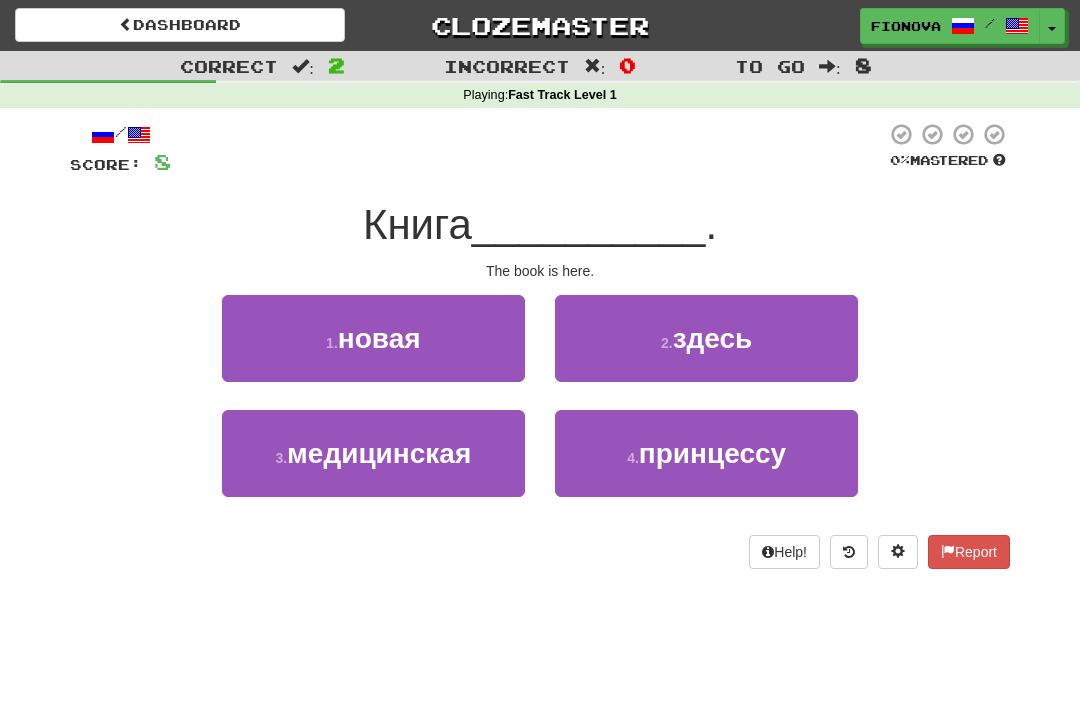 click on "здесь" at bounding box center (713, 338) 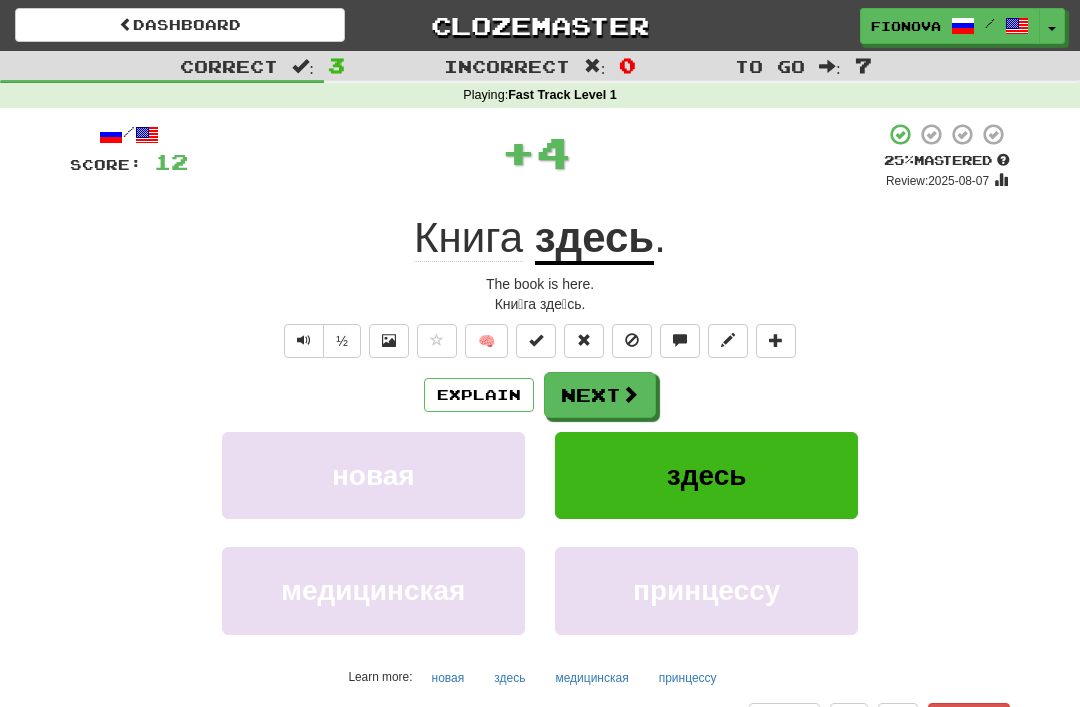 click on "Explain" at bounding box center [479, 395] 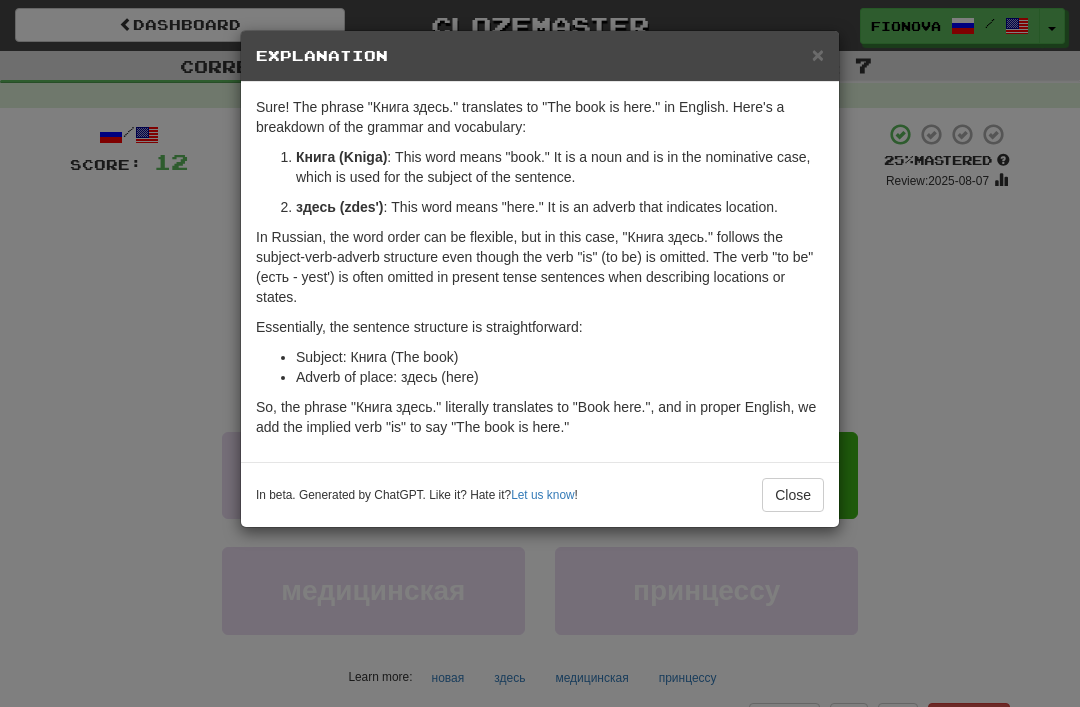 click on "Close" at bounding box center (793, 495) 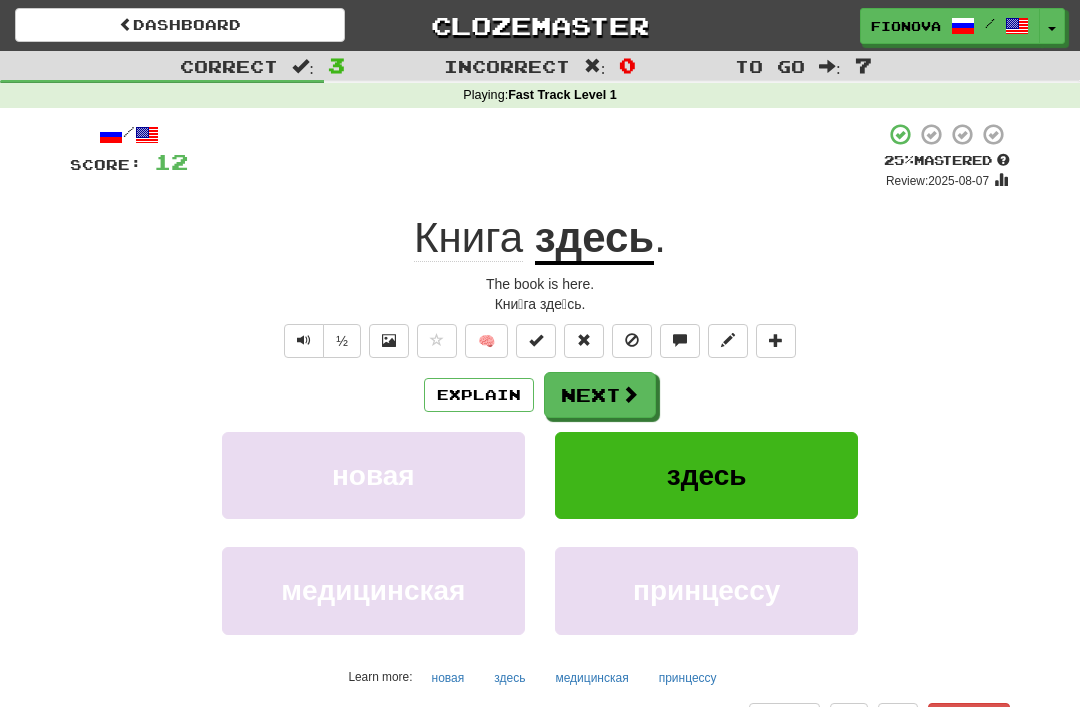 click on "Explain" at bounding box center [479, 395] 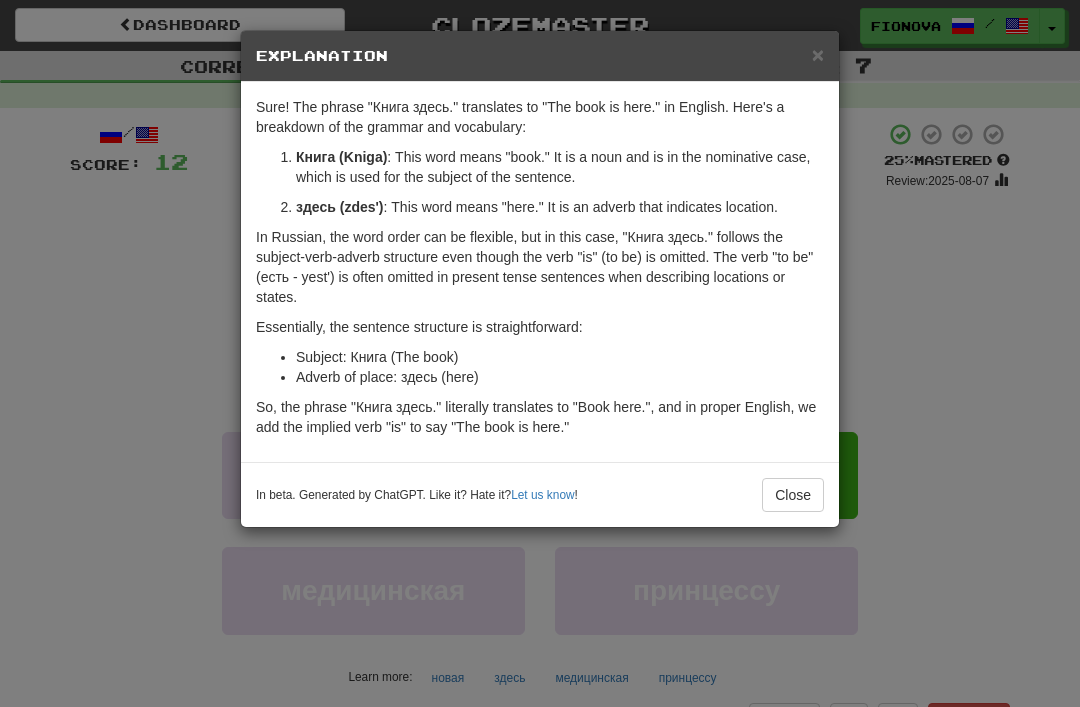 click on "Close" at bounding box center [793, 495] 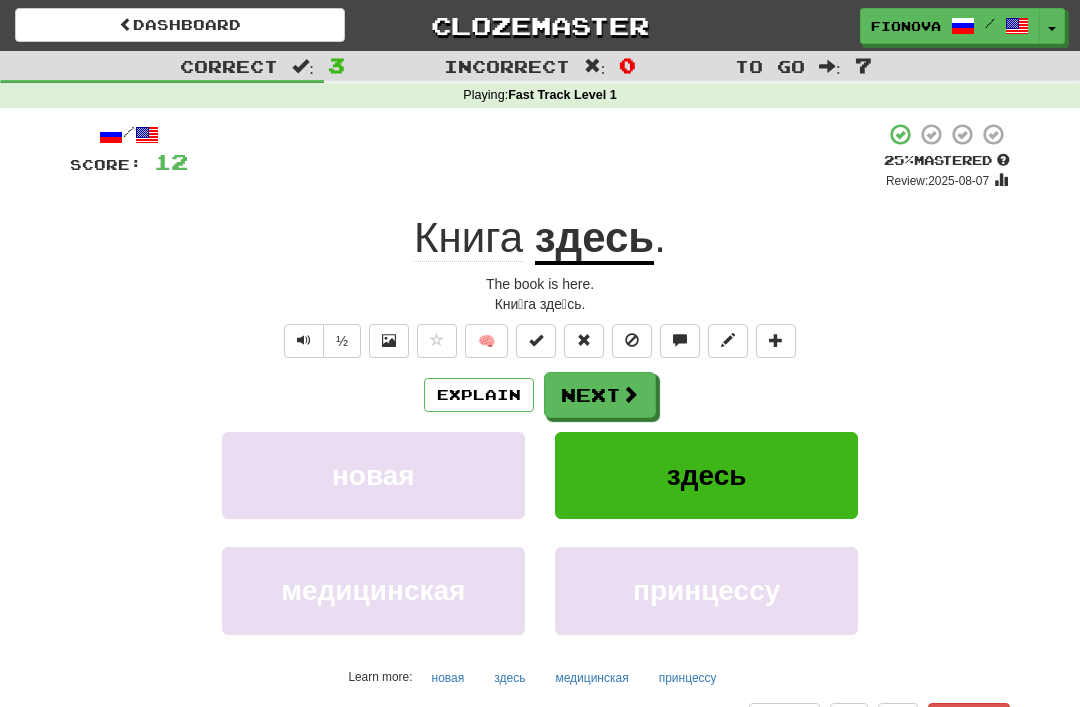 click on "Next" at bounding box center [600, 395] 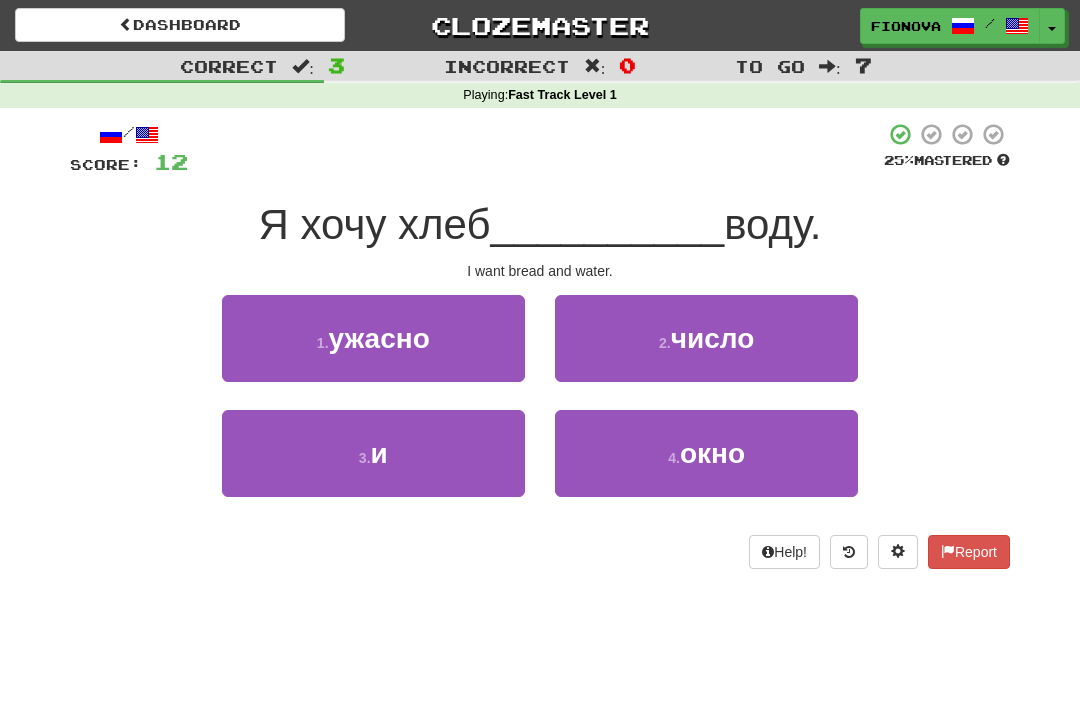 click on "3 ." at bounding box center (365, 458) 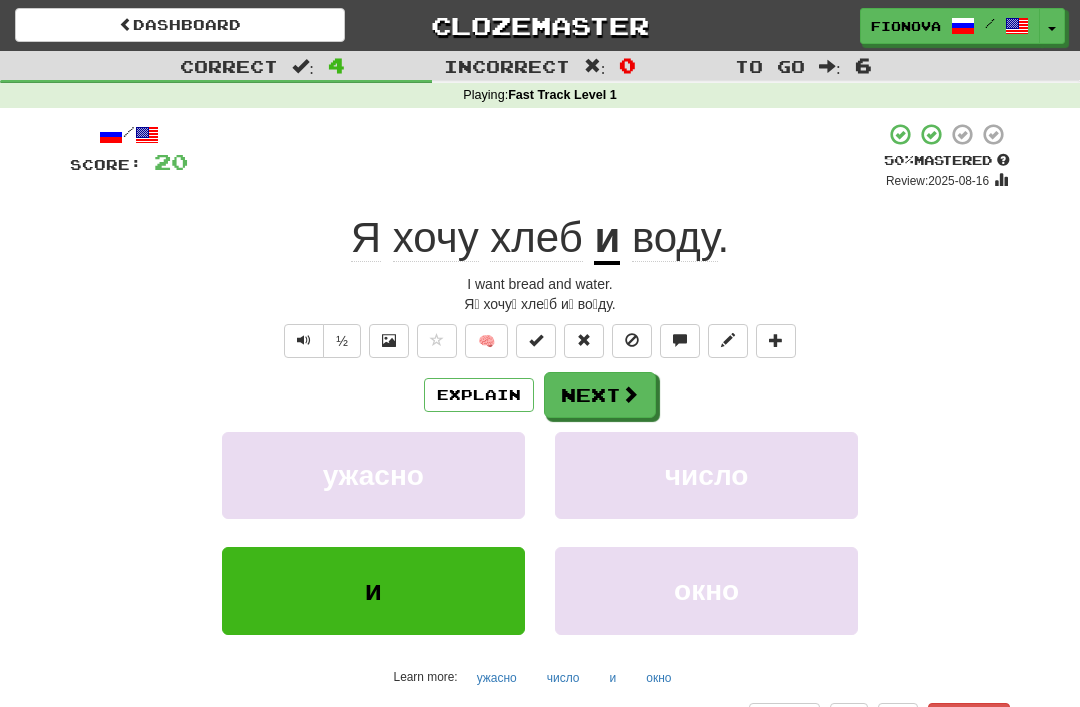 click on "Explain" at bounding box center [479, 395] 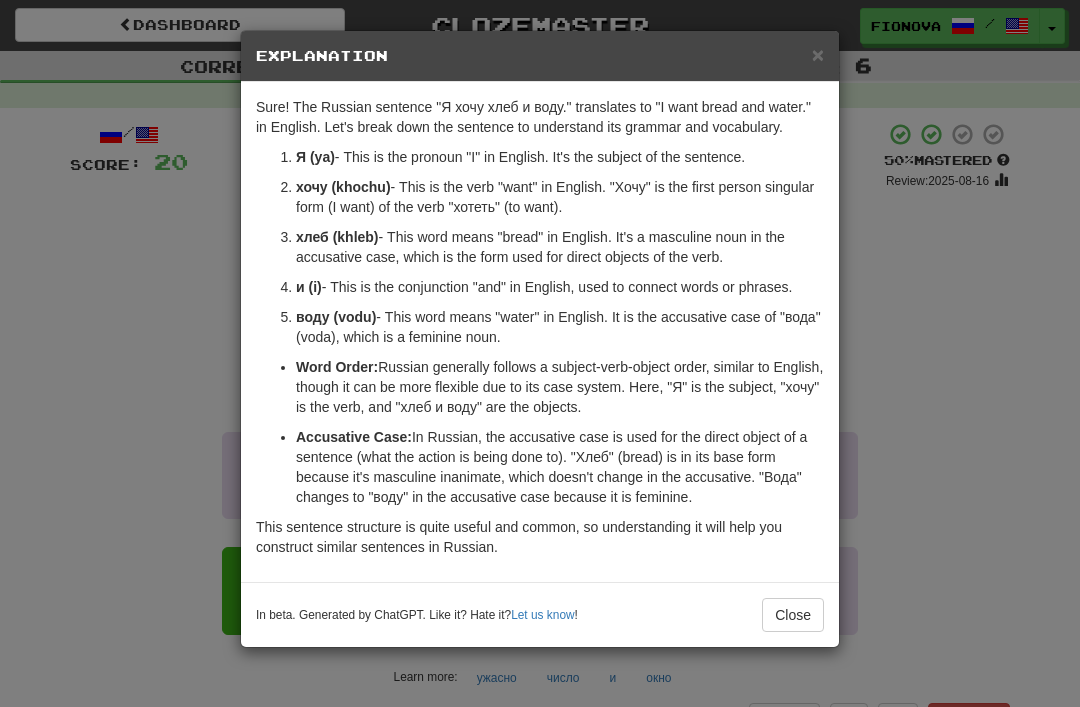 click on "Я (ya)  - This is the pronoun "I" in English. It's the subject of the sentence.
хочу (khochu)  - This is the verb "want" in English. "Хочу" is the first person singular form (I want) of the verb "хотеть" (to want).
хлеб (khleb)  - This word means "bread" in English. It's a masculine noun in the accusative case, which is the form used for direct objects of the verb.
и (i)  - This is the conjunction "and" in English, used to connect words or phrases.
воду (vodu)  - This word means "water" in English. It is the accusative case of "вода" (voda), which is a feminine noun." at bounding box center (540, 247) 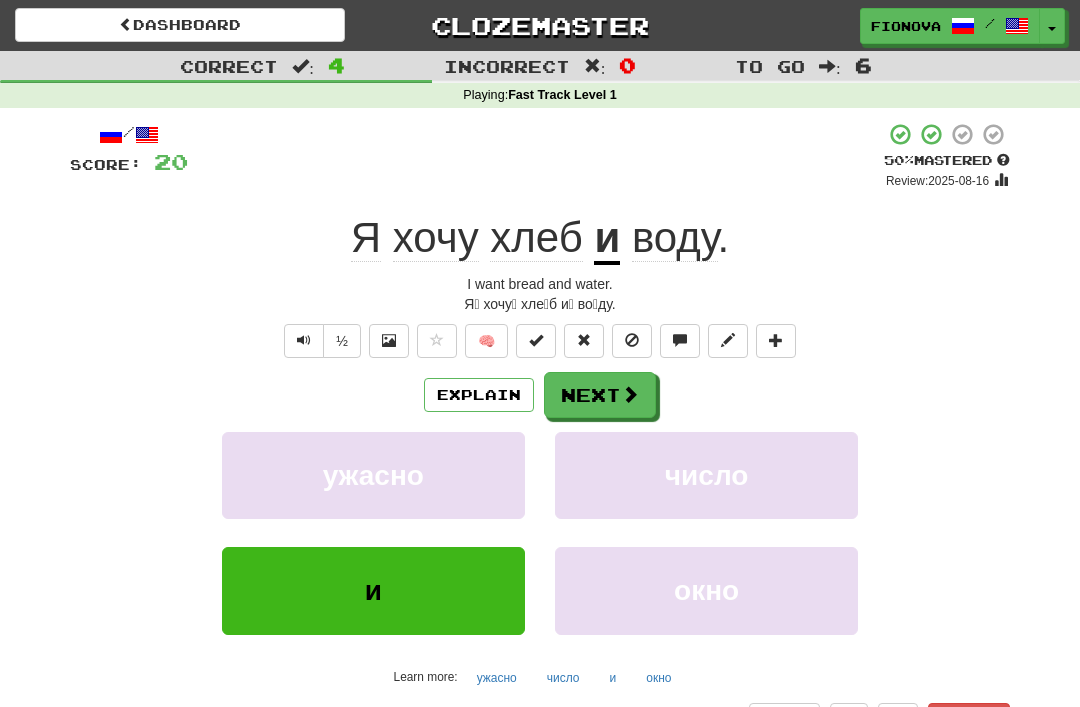 click on "Next" at bounding box center [600, 395] 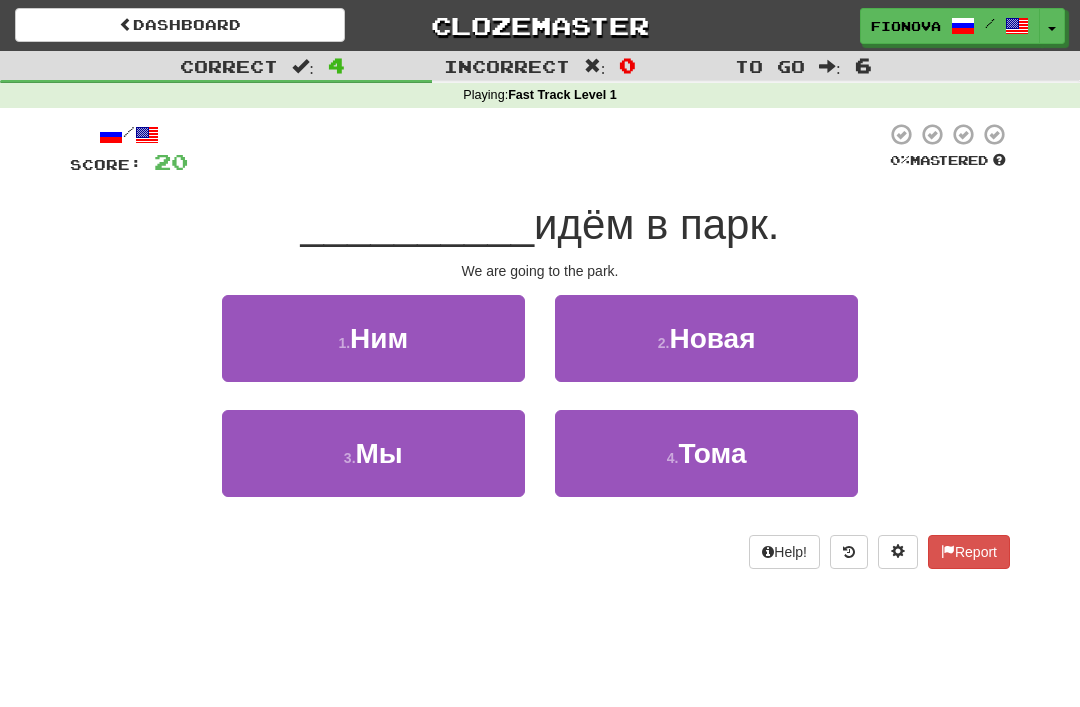 click on "Мы" at bounding box center [379, 453] 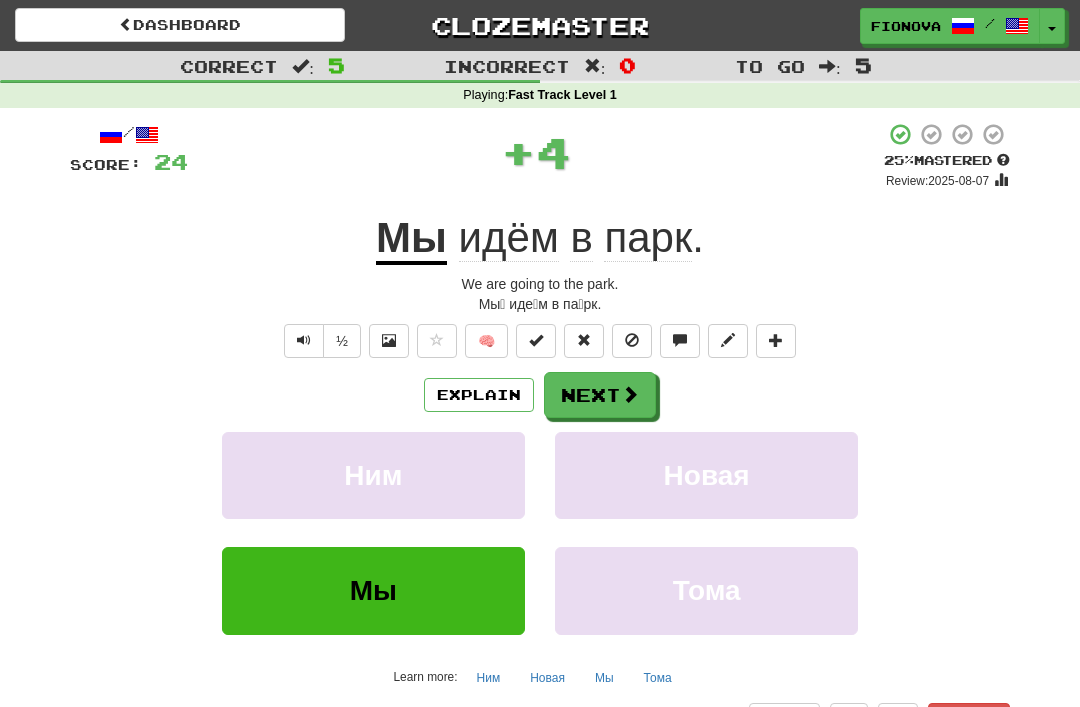 click on "Explain" at bounding box center (479, 395) 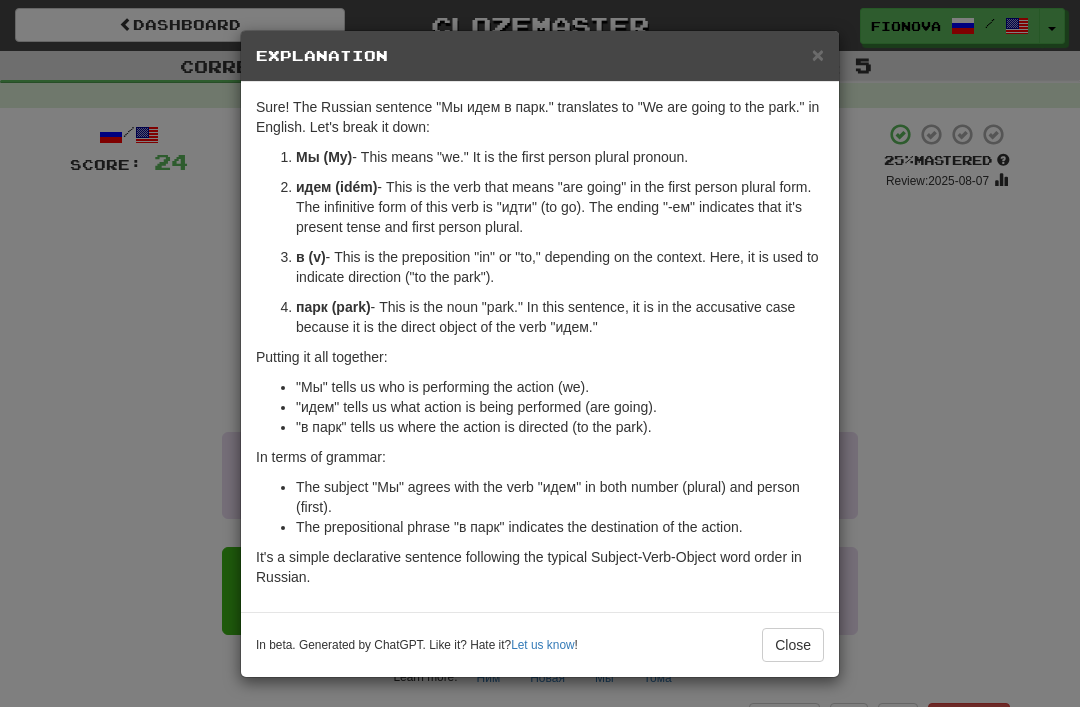 click on "Sure! The Russian sentence "Мы идем в парк." translates to "We are going to the park." in English. Let's break it down:
Мы (My)  - This means "we." It is the first person plural pronoun.
идем (idém)  - This is the verb that means "are going" in the first person plural form. The infinitive form of this verb is "идти" (to go). The ending "-ем" indicates that it's present tense and first person plural.
в (v)  - This is the preposition "in" or "to," depending on the context. Here, it is used to indicate direction ("to the park").
парк (park)  - This is the noun "park." In this sentence, it is in the accusative case because it is the direct object of the verb "идем."
Putting it all together:
"Мы" tells us who is performing the action (we).
"идем" tells us what action is being performed (are going).
"в парк" tells us where the action is directed (to the park).
In terms of grammar:
Let us know ! Close" at bounding box center [540, 353] 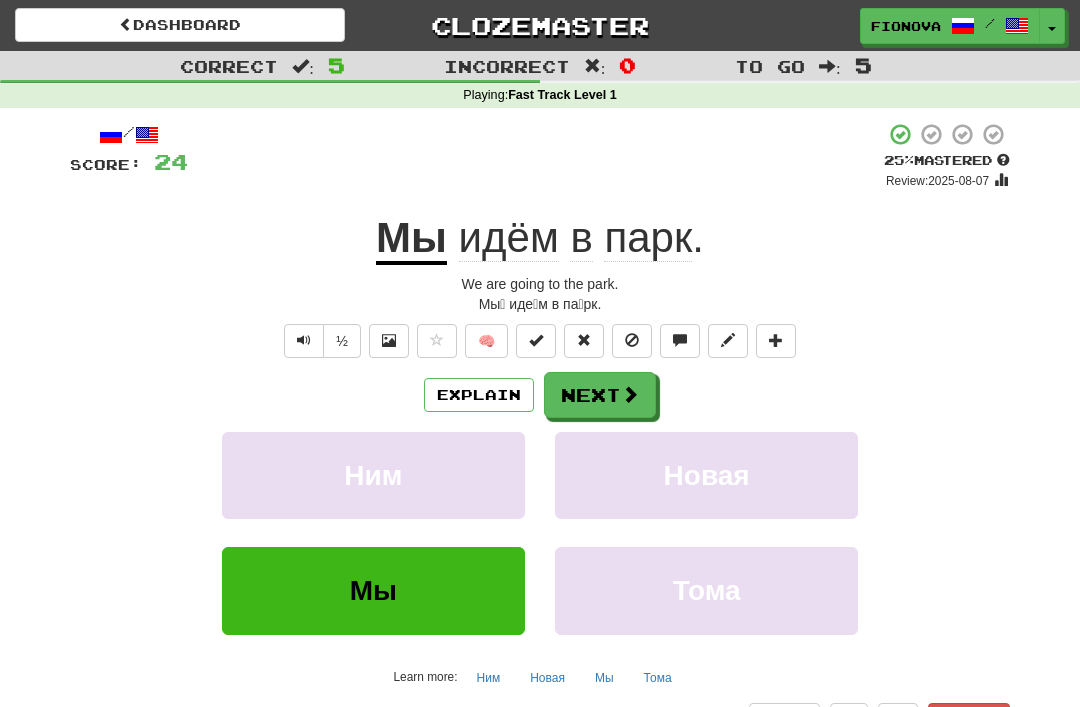click on "Explain" at bounding box center [479, 395] 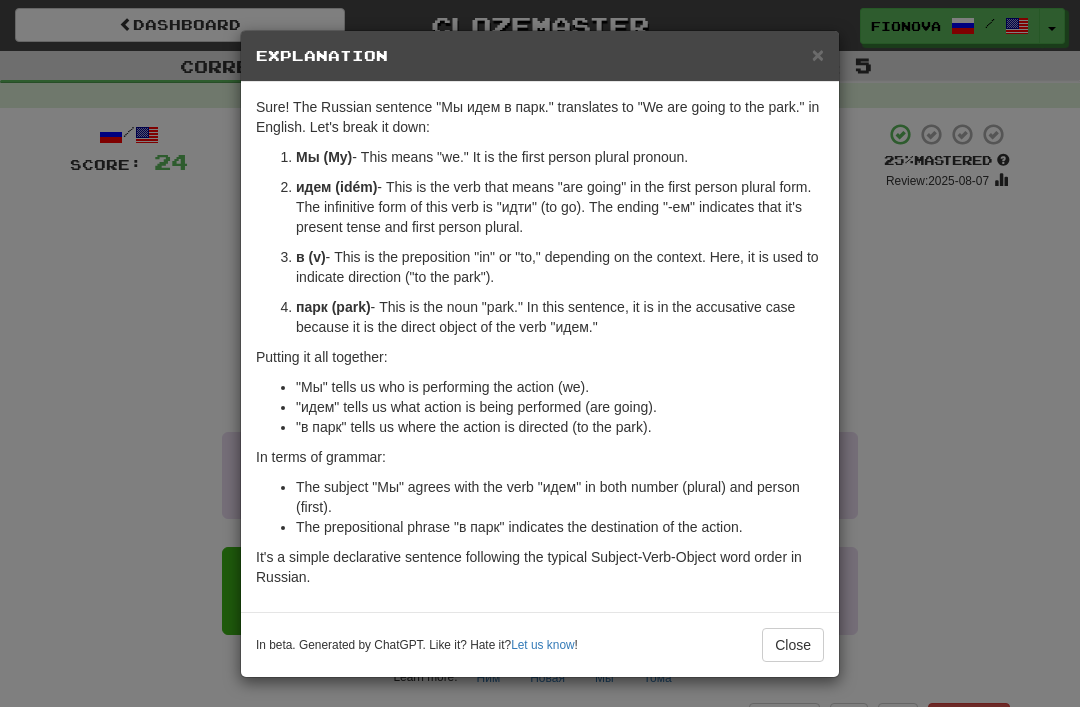 click on "Close" at bounding box center (793, 645) 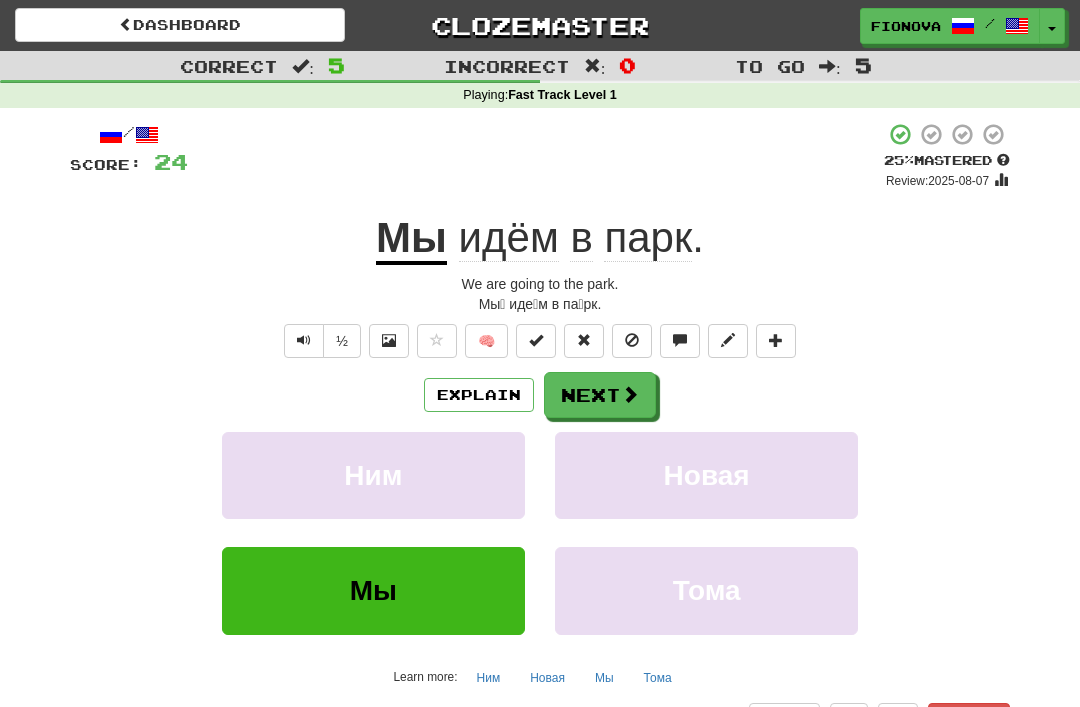 click on "Next" at bounding box center [600, 395] 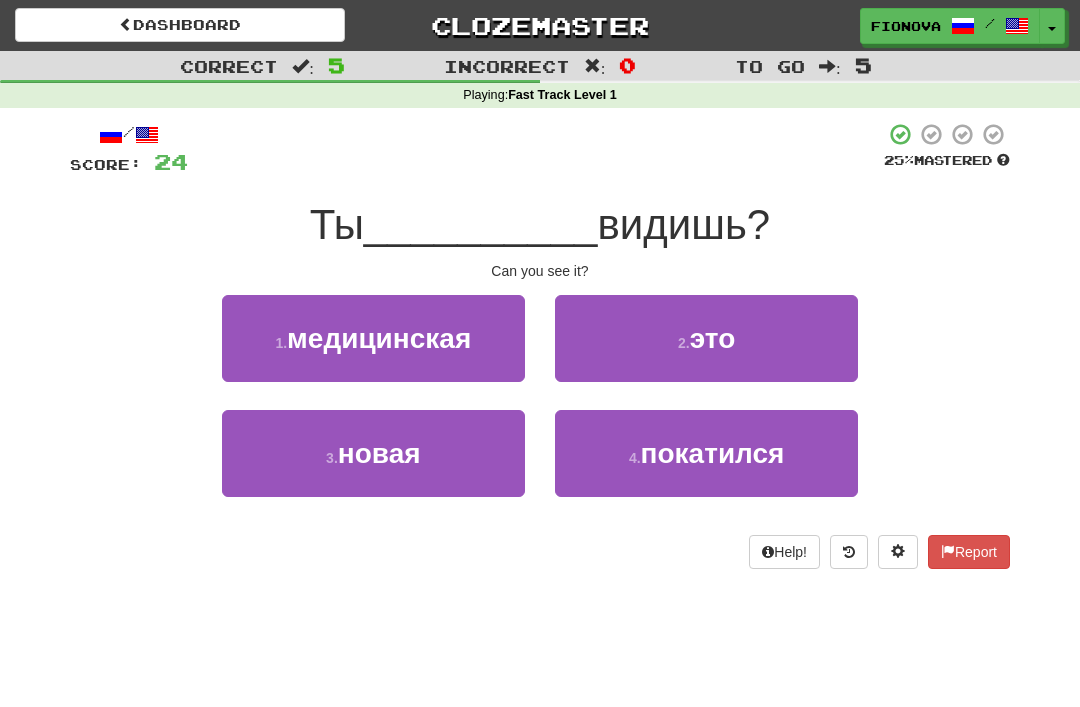 click on "это" at bounding box center [713, 338] 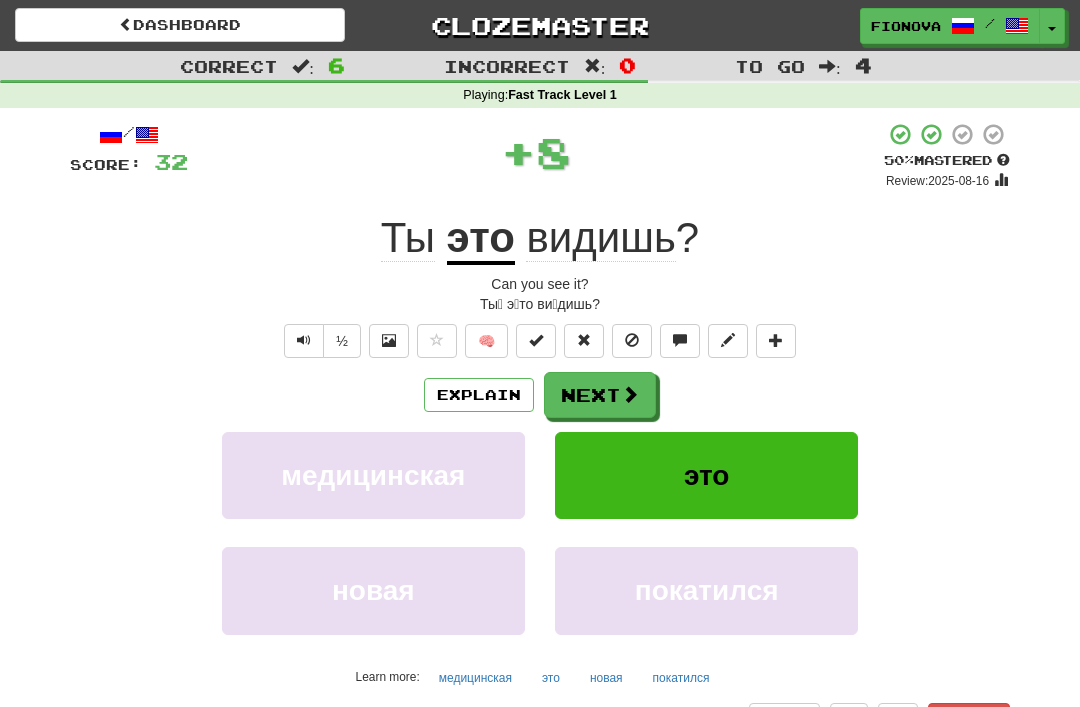 click on "Explain" at bounding box center [479, 395] 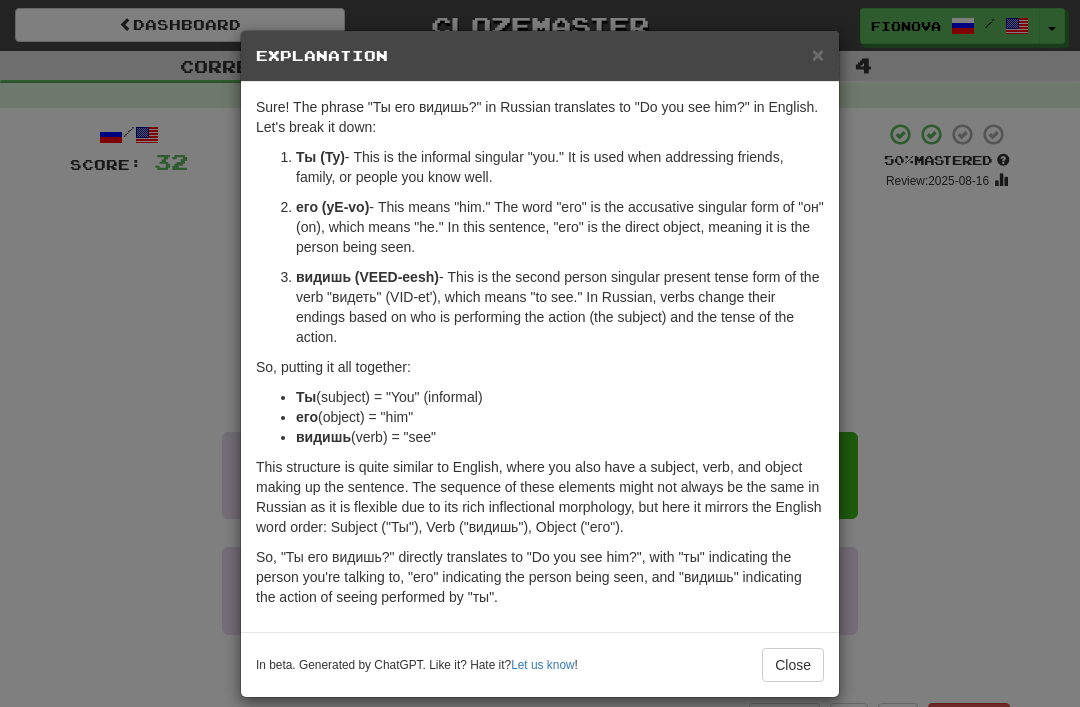 click on "× Explanation Sure! The phrase "Ты его видишь?" in Russian translates to "Do you see him?" in English. Let's break it down:
Ты (Ty)  - This is the informal singular "you." It is used when addressing friends, family, or people you know well.
его (yE-vo)  - This means "him." The word "его" is the accusative singular form of "он" (on), which means "he." In this sentence, "его" is the direct object, meaning it is the person being seen.
видишь (VEED-eesh)  - This is the second person singular present tense form of the verb "видеть" (VID-et'), which means "to see." In Russian, verbs change their endings based on who is performing the action (the subject) and the tense of the action.
So, putting it all together:
Ты  (subject) = "You" (informal)
его  (object) = "him"
видишь  (verb) = "see"
In beta. Generated by ChatGPT. Like it? Hate it?  Let us know ! Close" at bounding box center (540, 353) 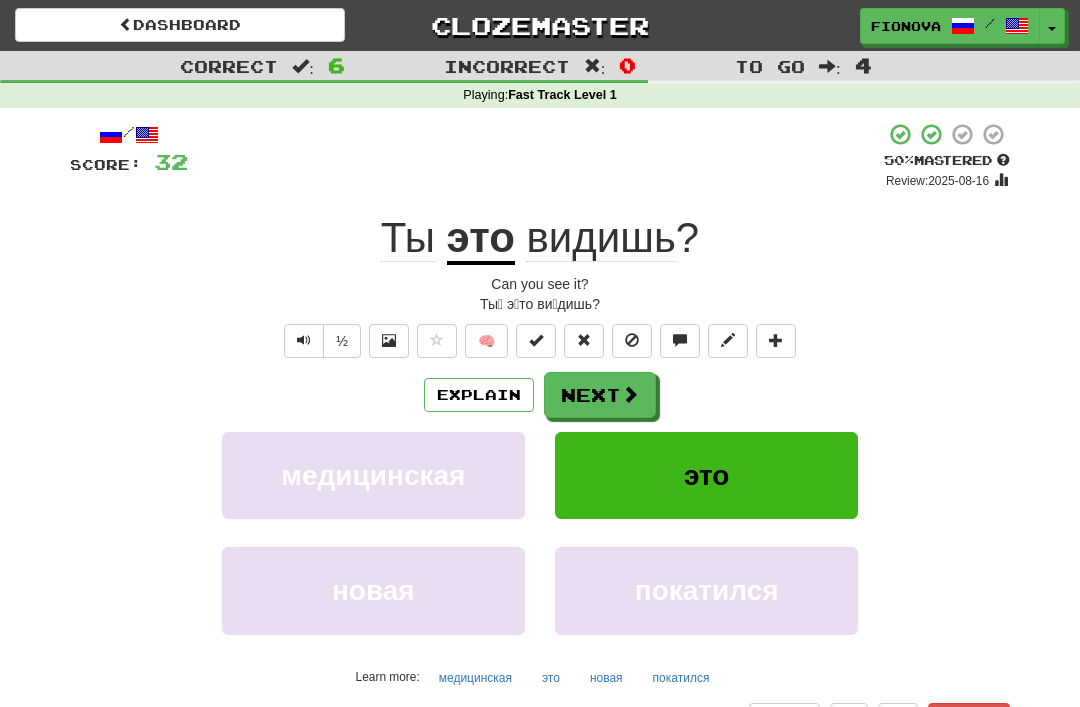 click on "Next" at bounding box center (600, 395) 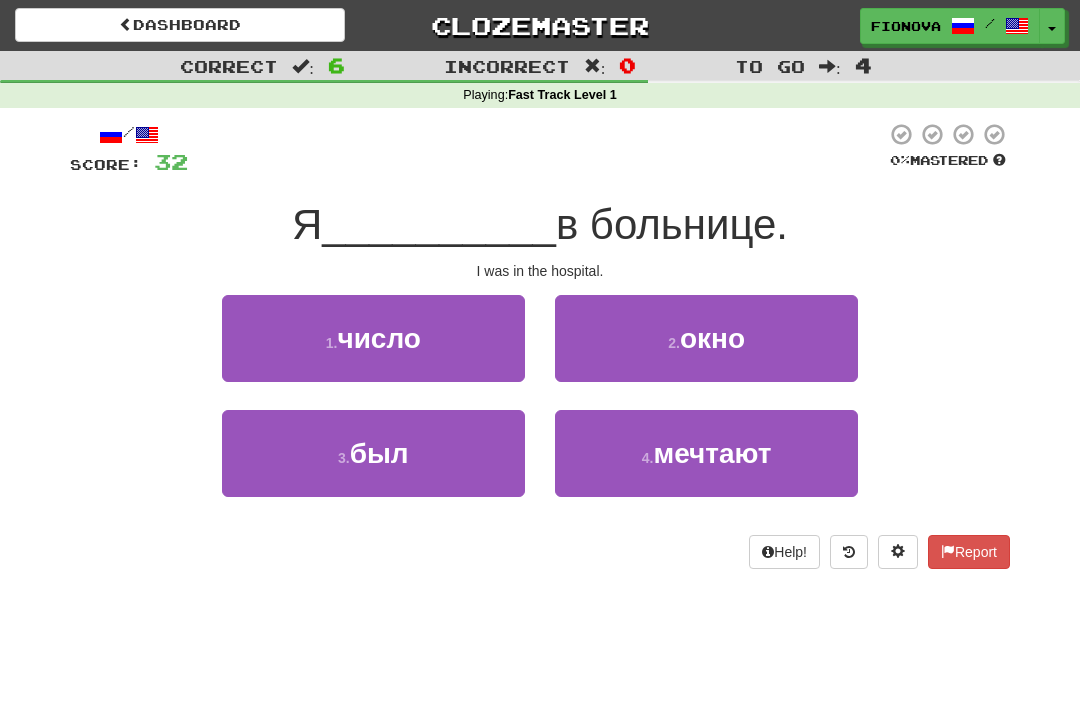 click on "был" at bounding box center [379, 453] 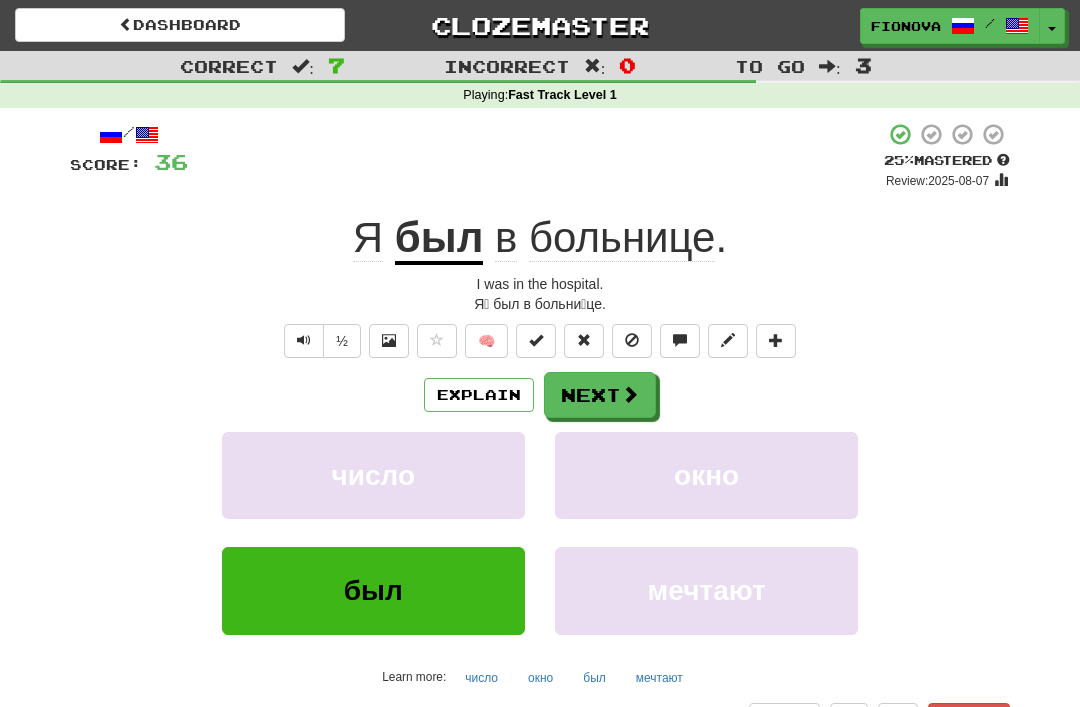 click on "Explain" at bounding box center [479, 395] 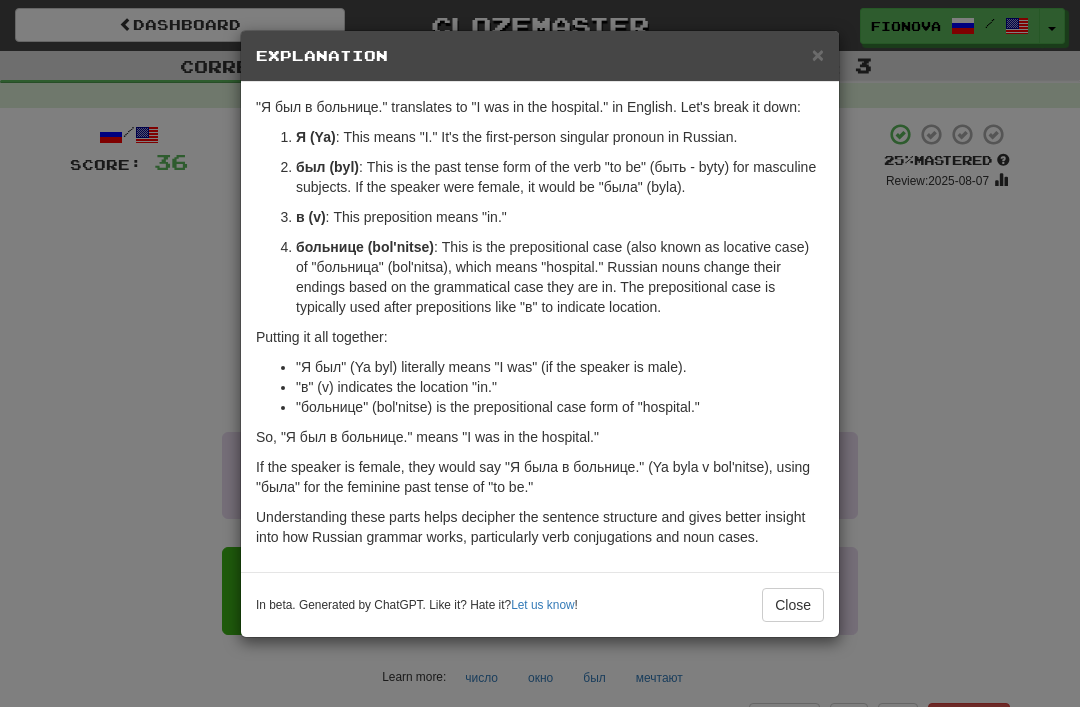 click on "Close" at bounding box center (793, 605) 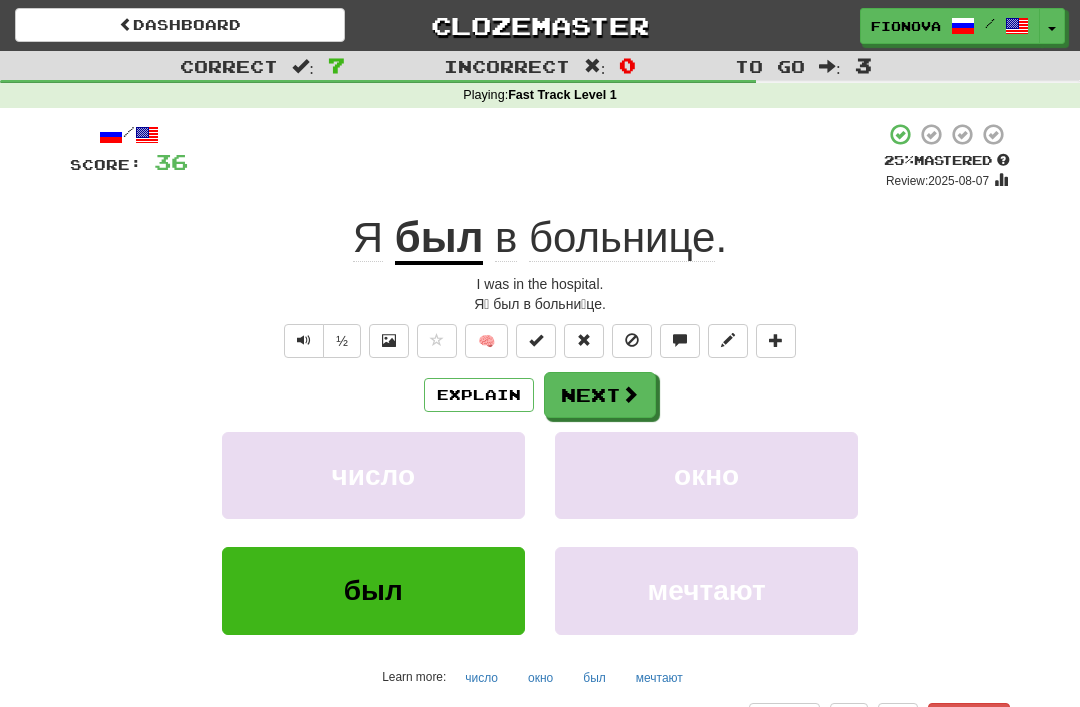 click on "Next" at bounding box center [600, 395] 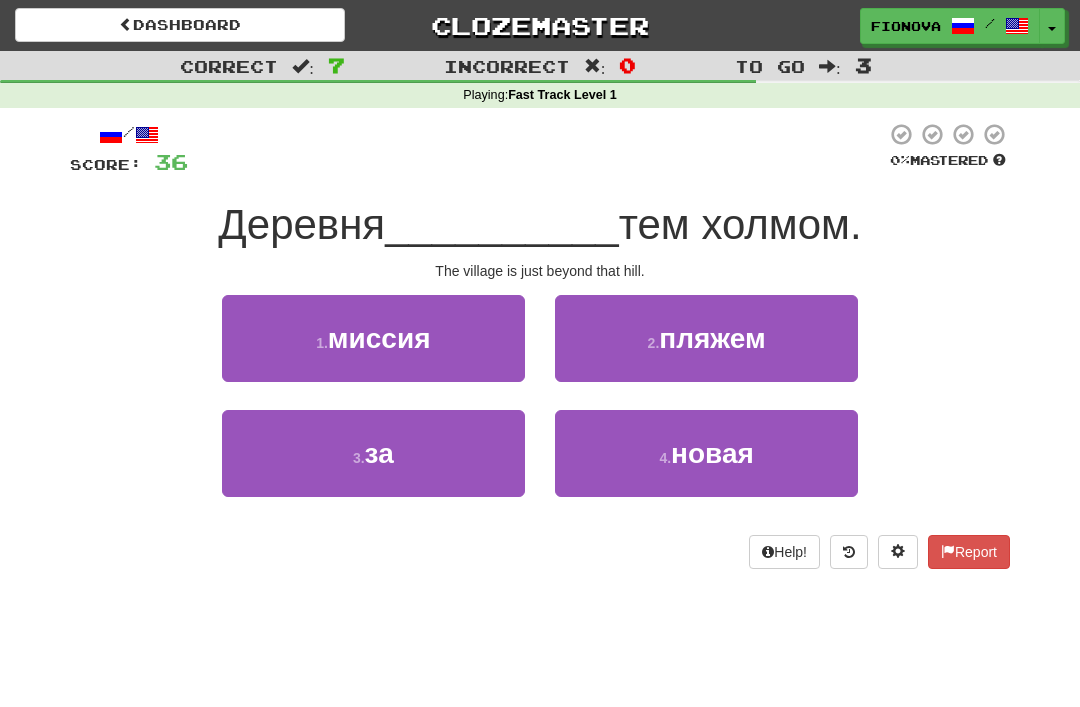 click on "за" at bounding box center (379, 453) 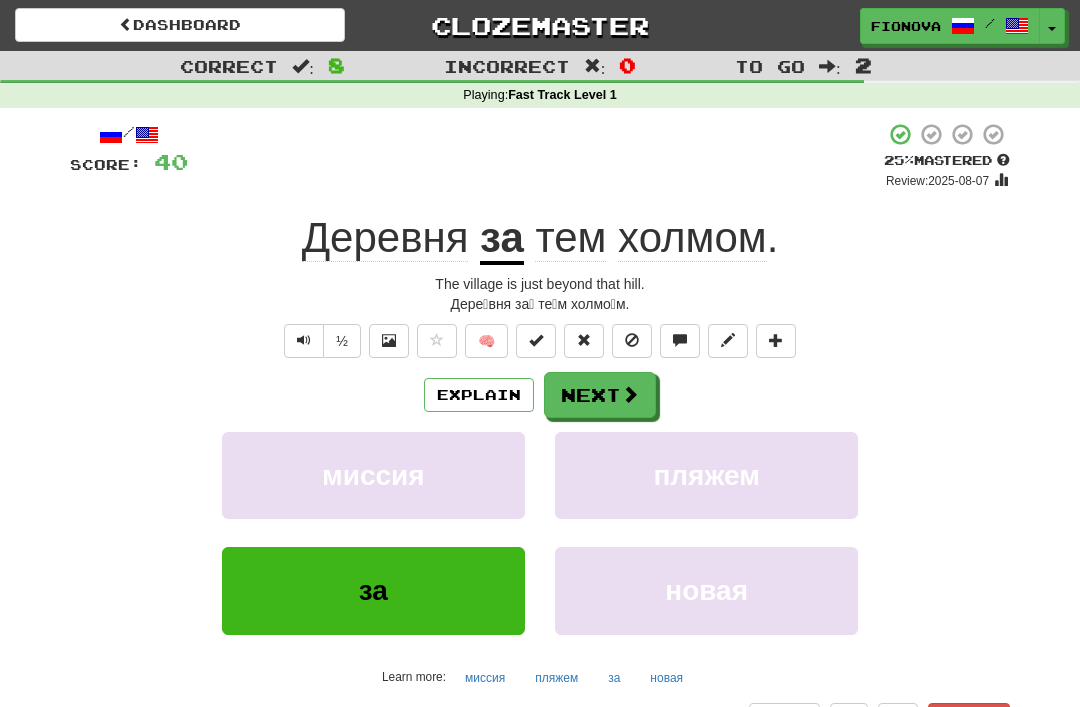 click on "½" at bounding box center [342, 341] 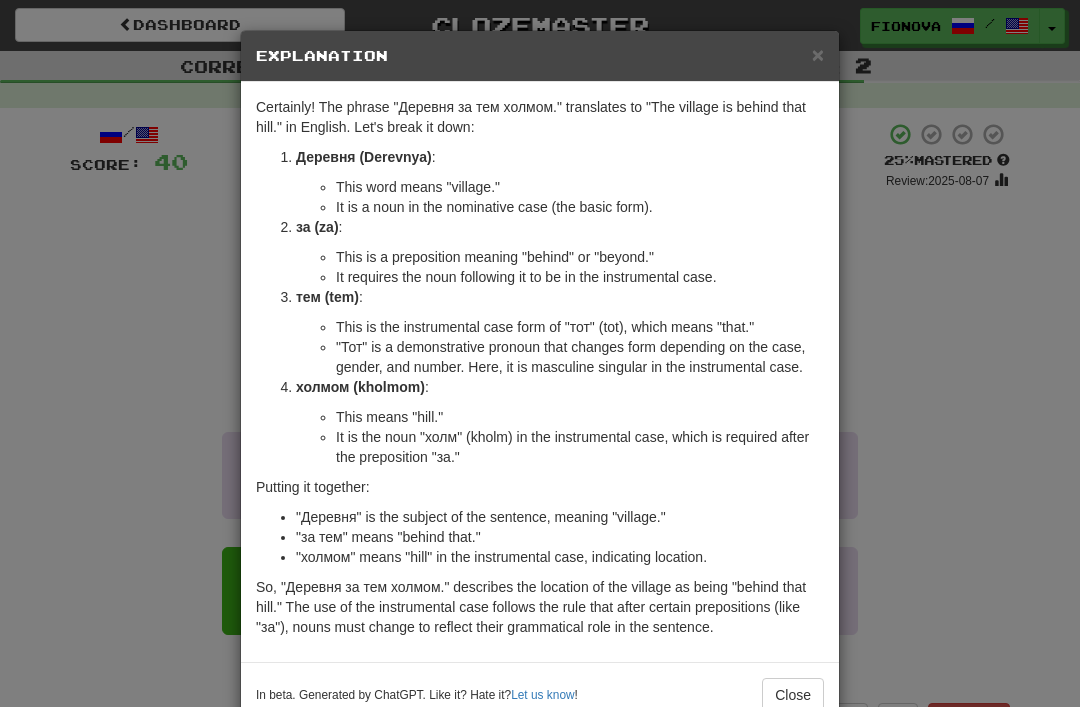 click on "Деревня (Derevnya) :
This word means "village."
It is a noun in the nominative case (the basic form).
за (za) :
This is a preposition meaning "behind" or "beyond."
It requires the noun following it to be in the instrumental case.
тем (tem) :
This is the instrumental case form of "тот" (tot), which means "that."
"Тот" is a demonstrative pronoun that changes form depending on the case, gender, and number. Here, it is masculine singular in the instrumental case.
холмом (kholmom) :
This means "hill."
It is the noun "холм" (kholm) in the instrumental case, which is required after the preposition "за."" at bounding box center (540, 307) 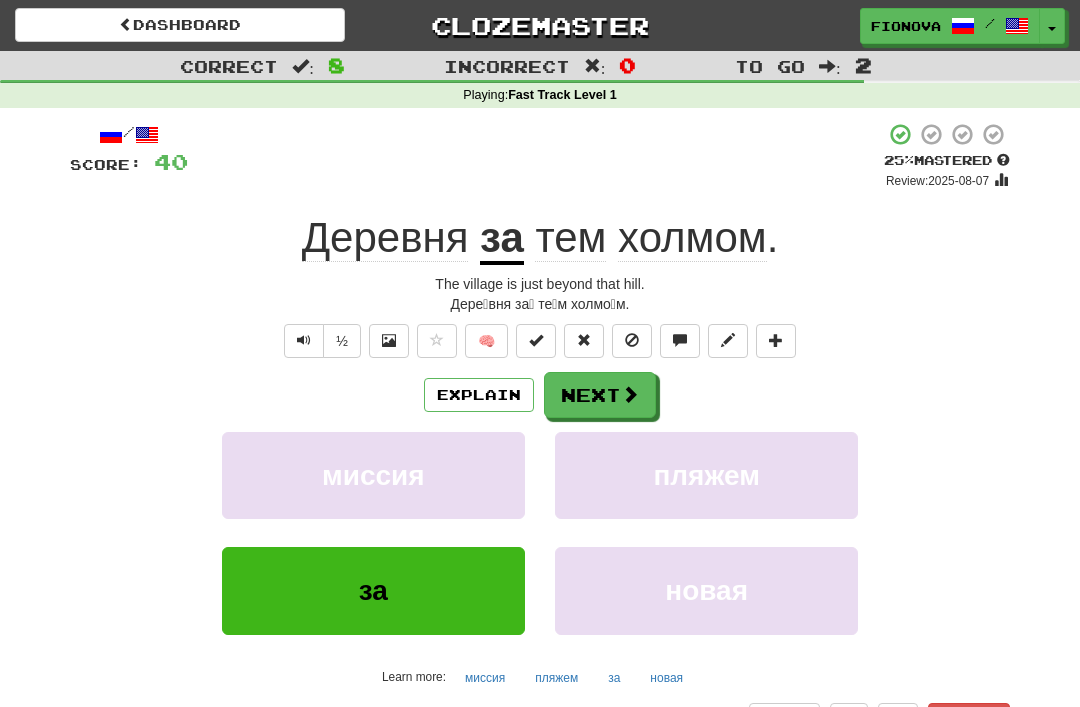 click on "Next" at bounding box center [600, 395] 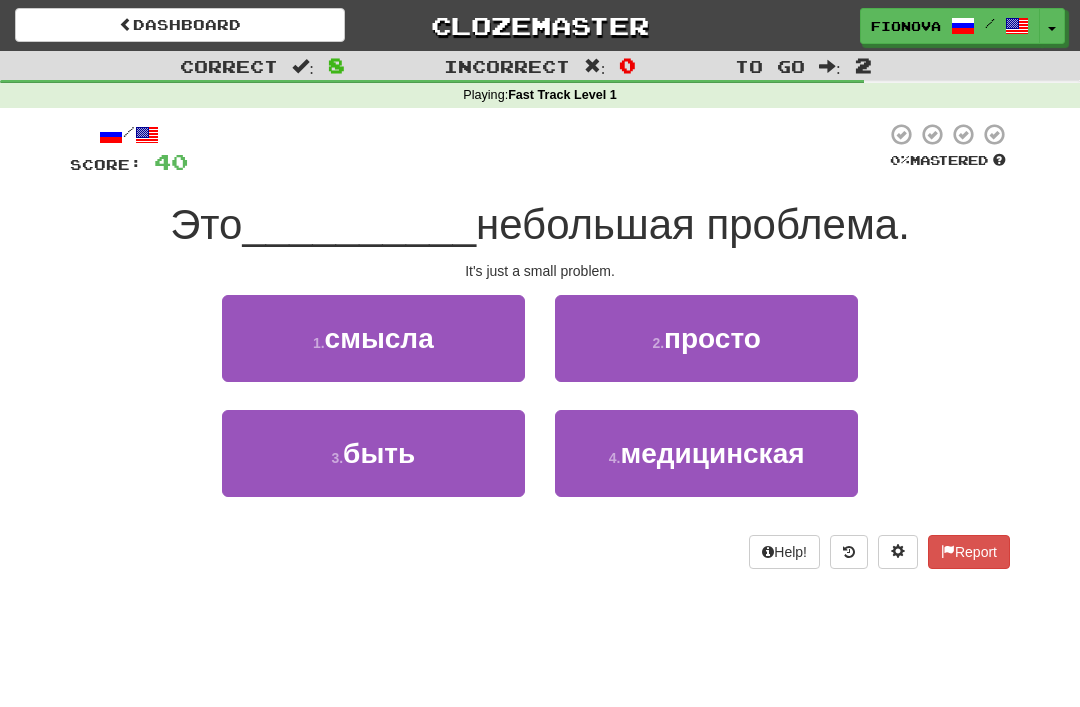 click on "быть" at bounding box center (379, 453) 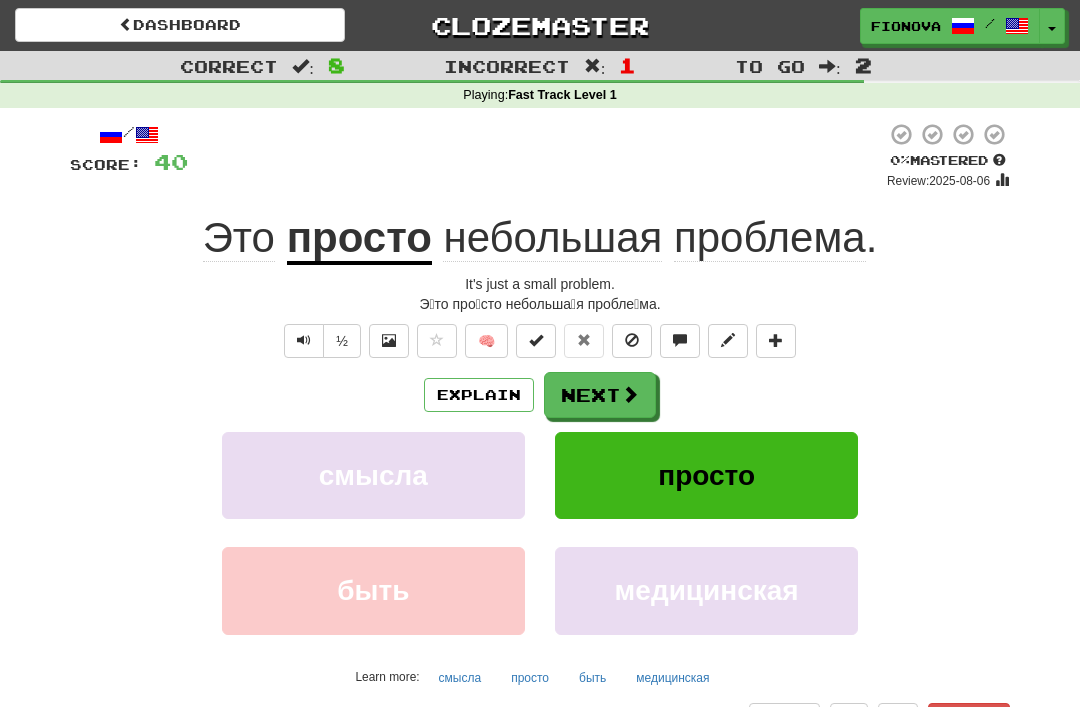 click on "Explain" at bounding box center (479, 395) 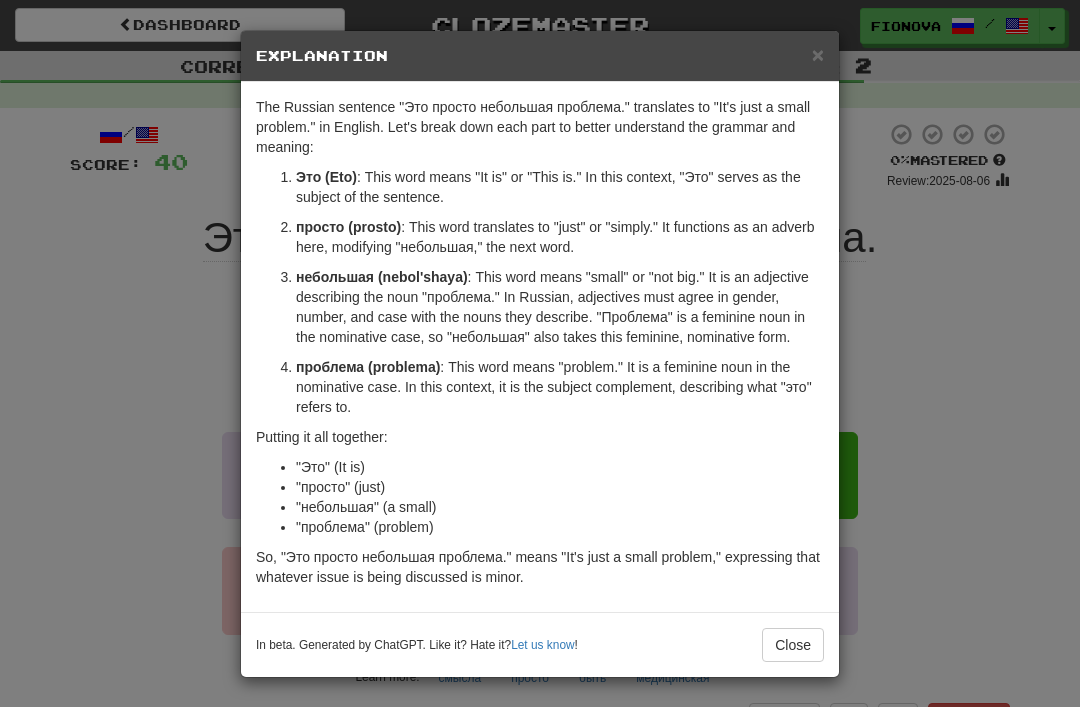 click on "Close" at bounding box center [793, 645] 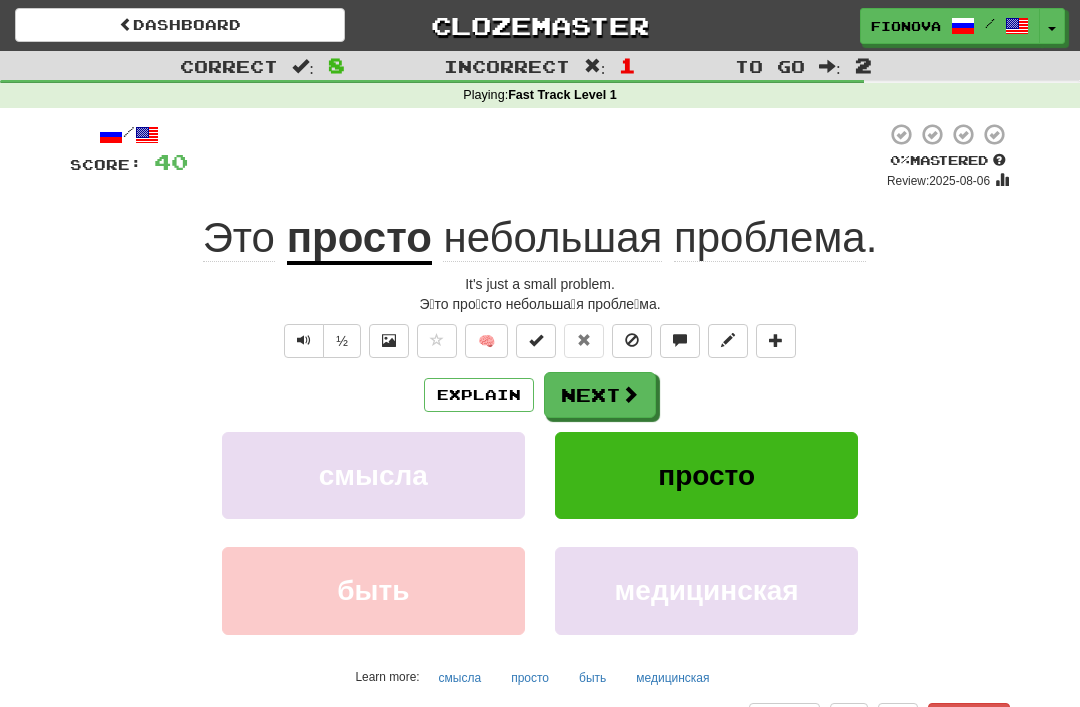 click on "Next" at bounding box center [600, 395] 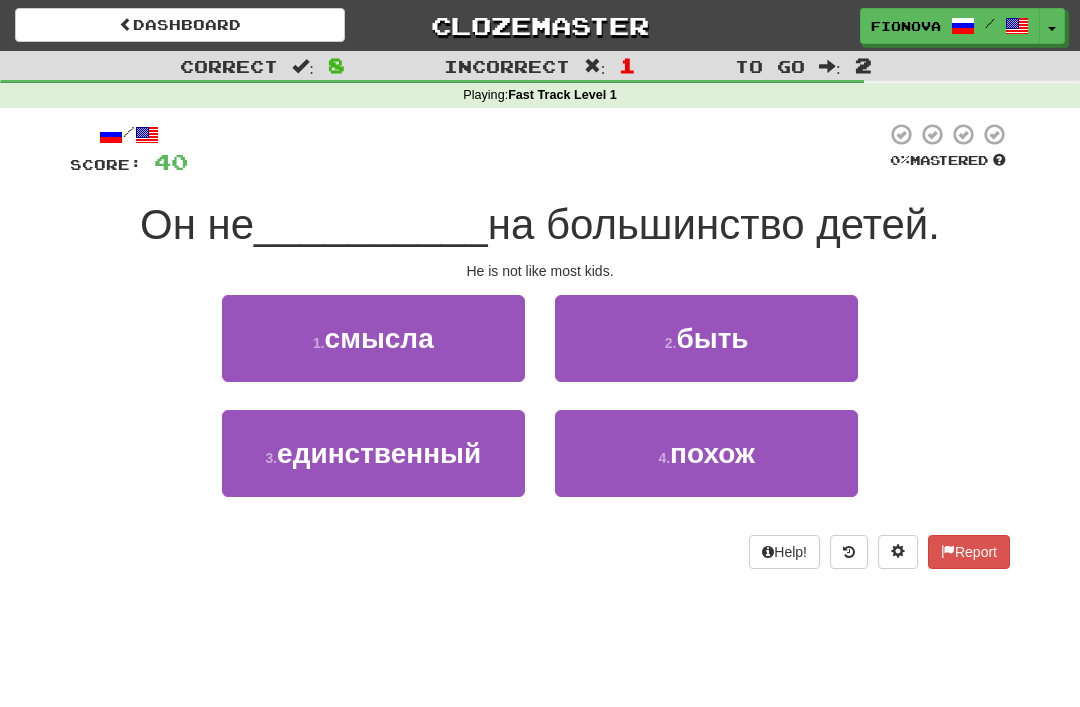 click on "смысла" at bounding box center (379, 338) 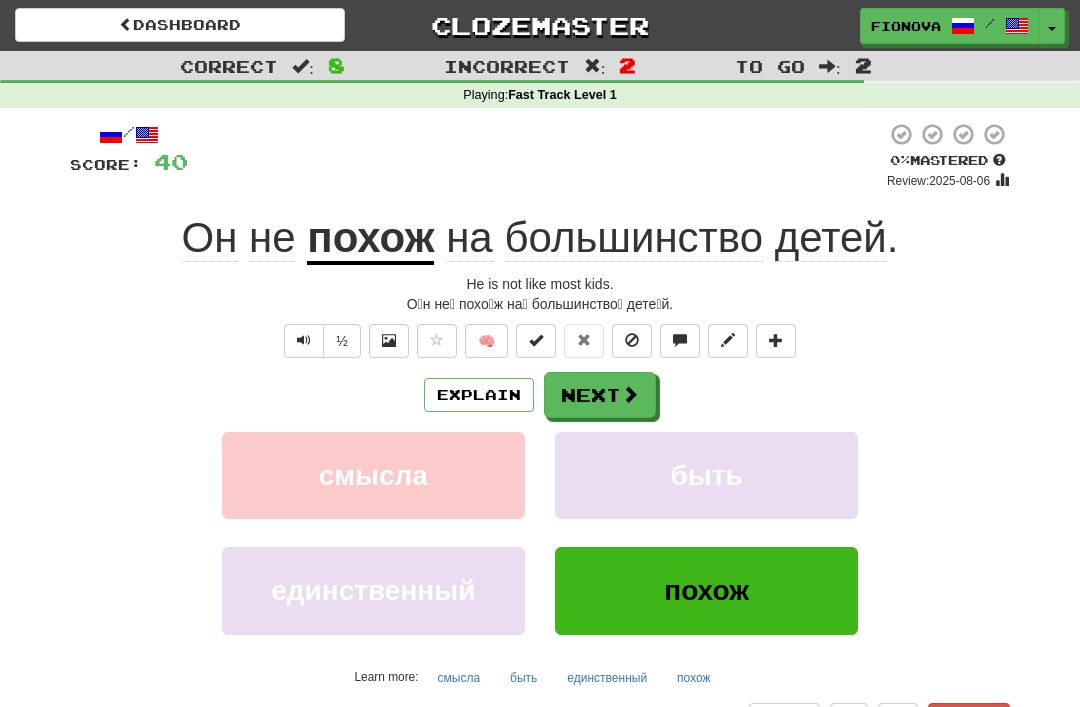 click on "Explain" at bounding box center (479, 395) 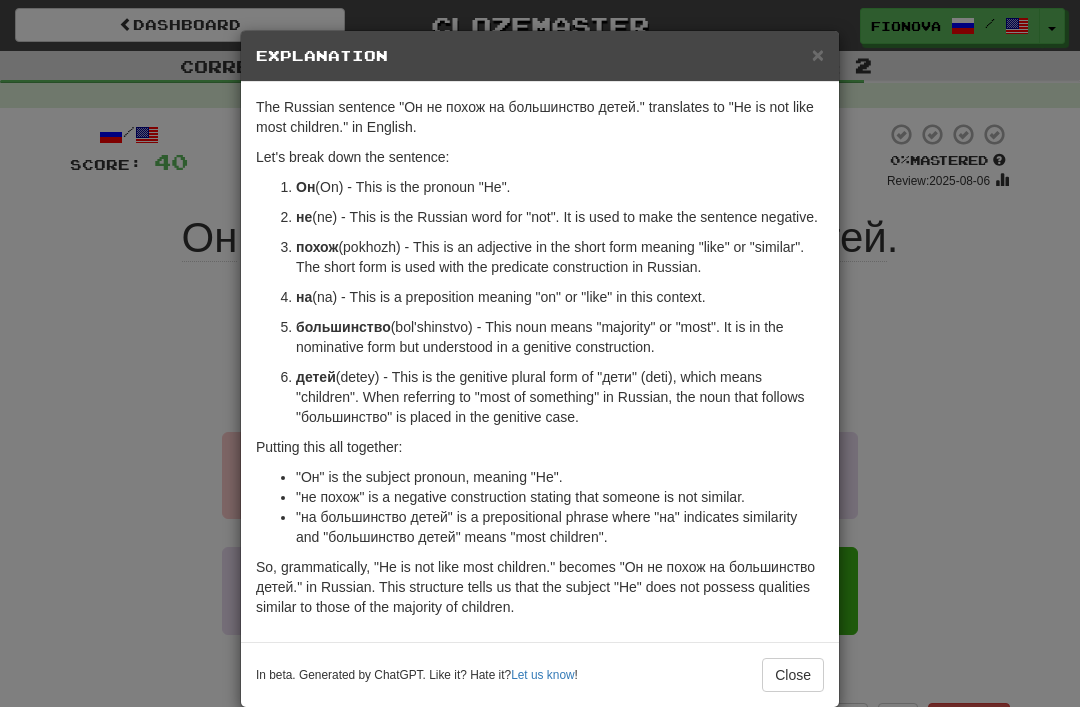 click on "Close" at bounding box center [793, 675] 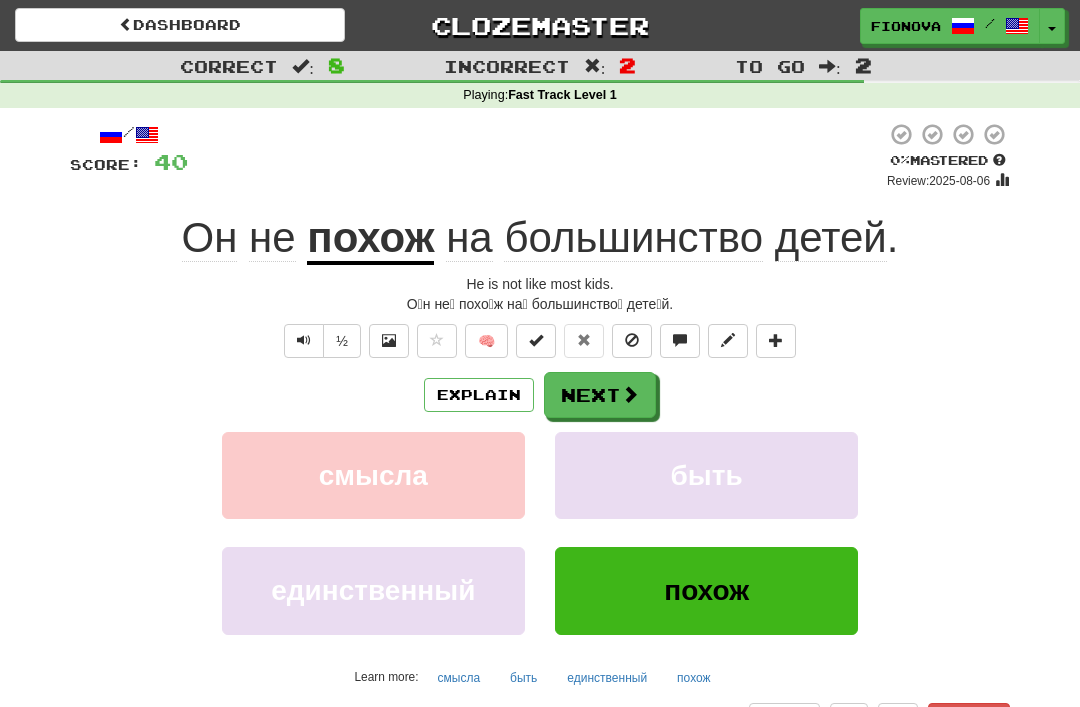 click on "Next" at bounding box center [600, 395] 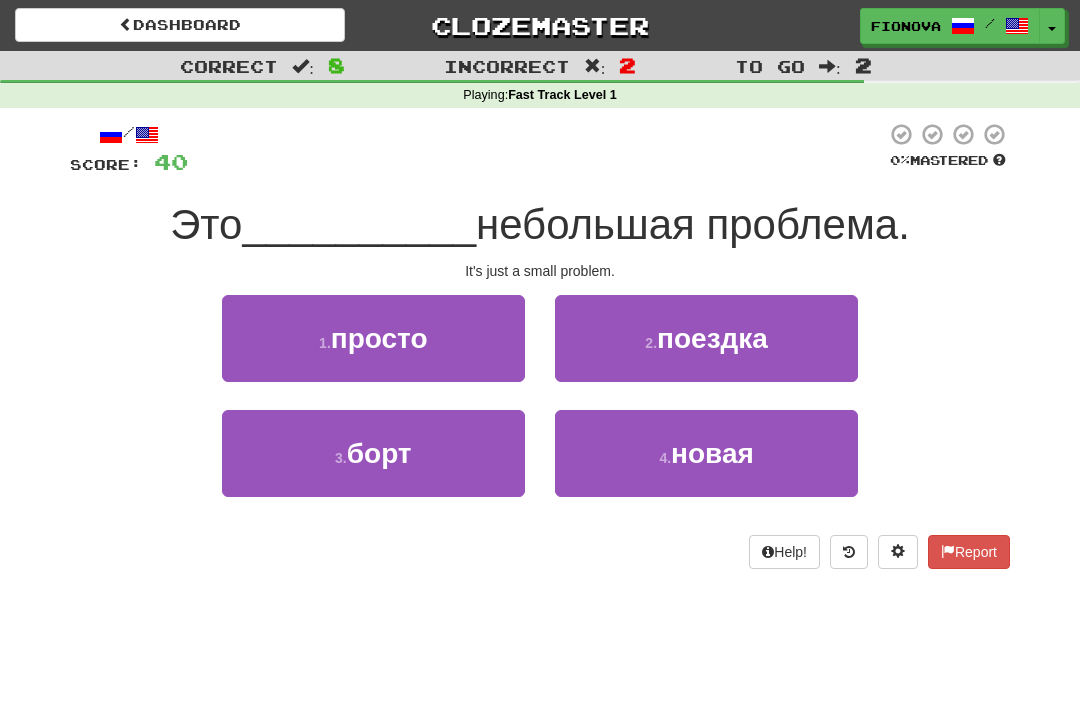 click on "1 ." at bounding box center (325, 343) 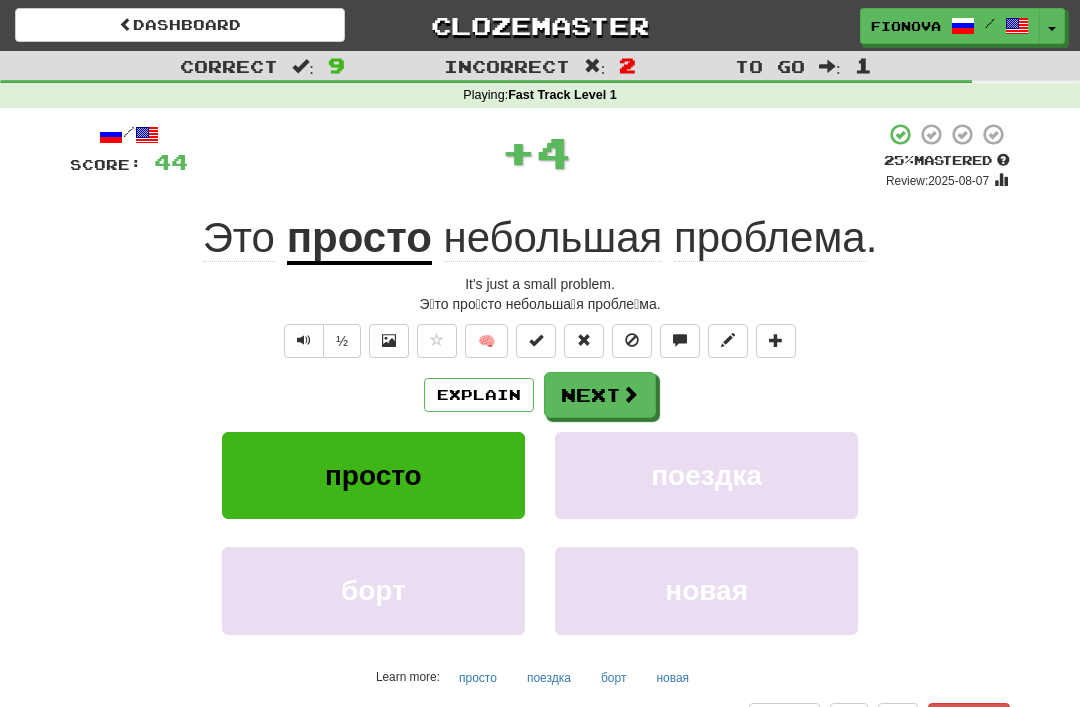 click on "Next" at bounding box center [600, 395] 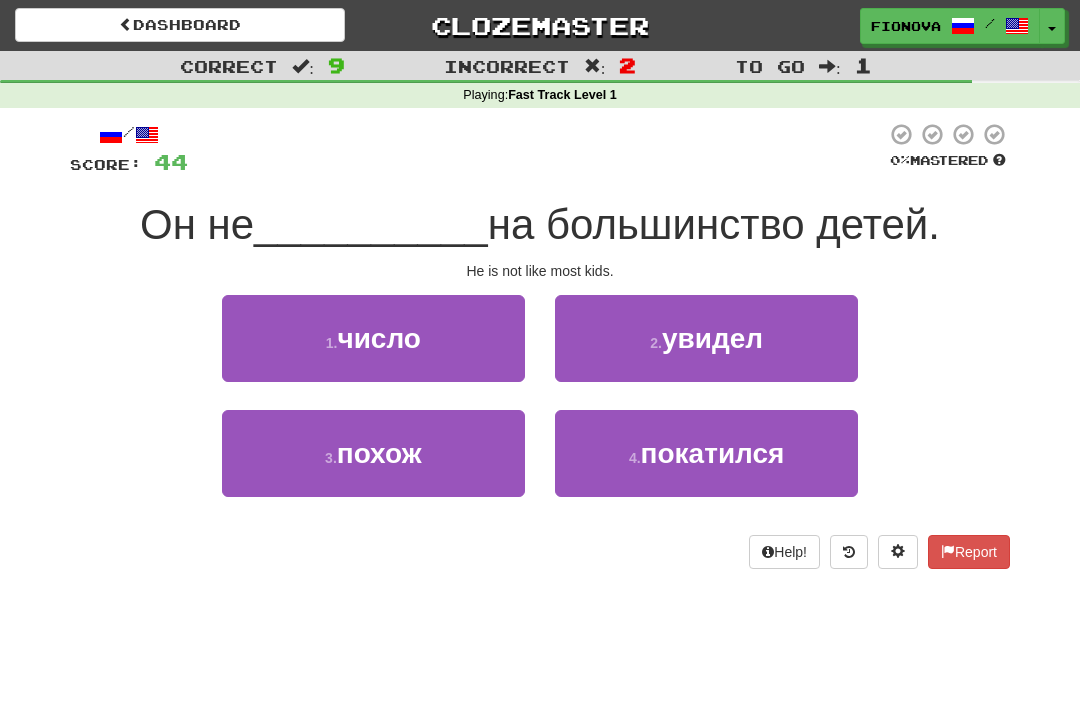 click on "похож" at bounding box center (379, 453) 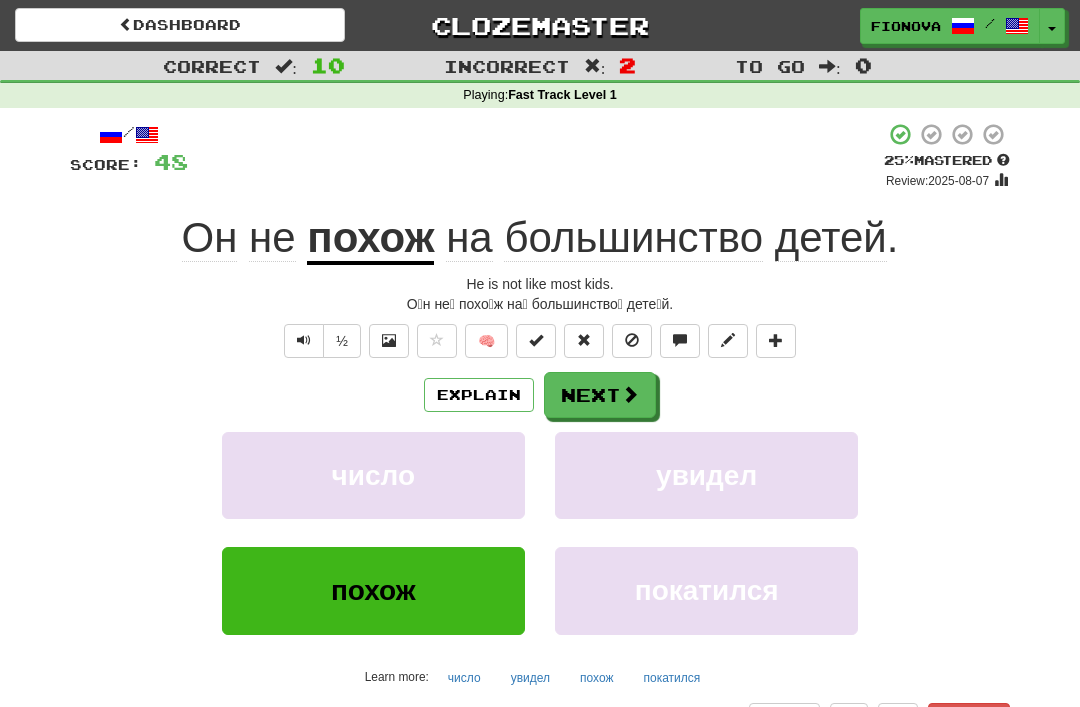 click on "Next" at bounding box center [600, 395] 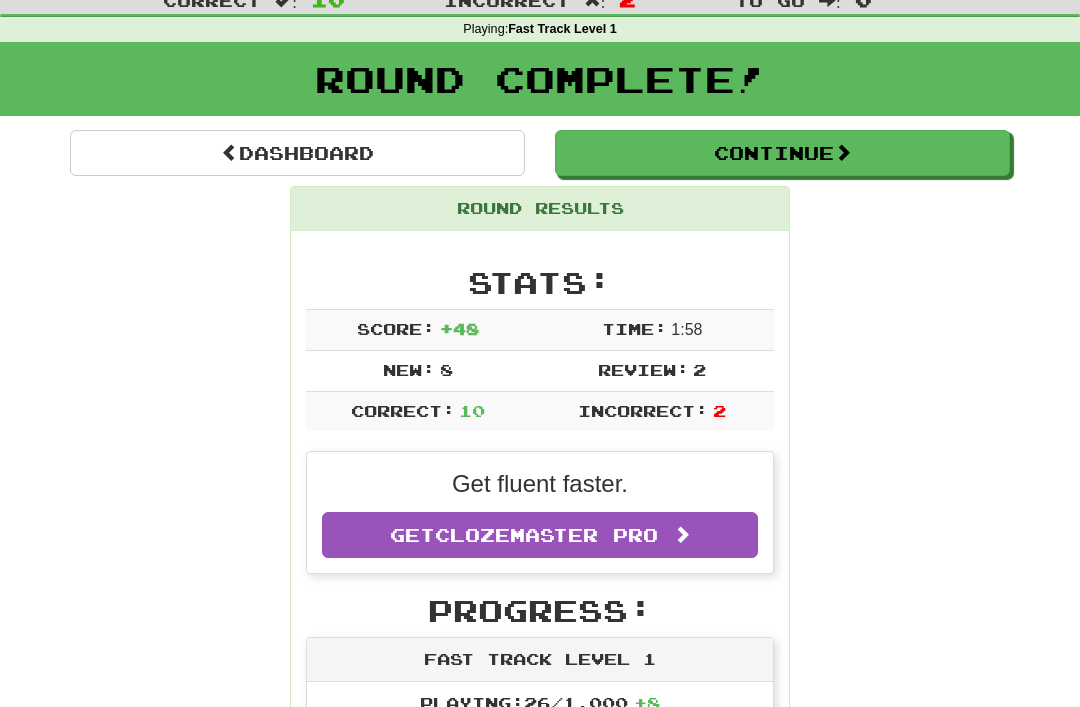 scroll, scrollTop: 0, scrollLeft: 0, axis: both 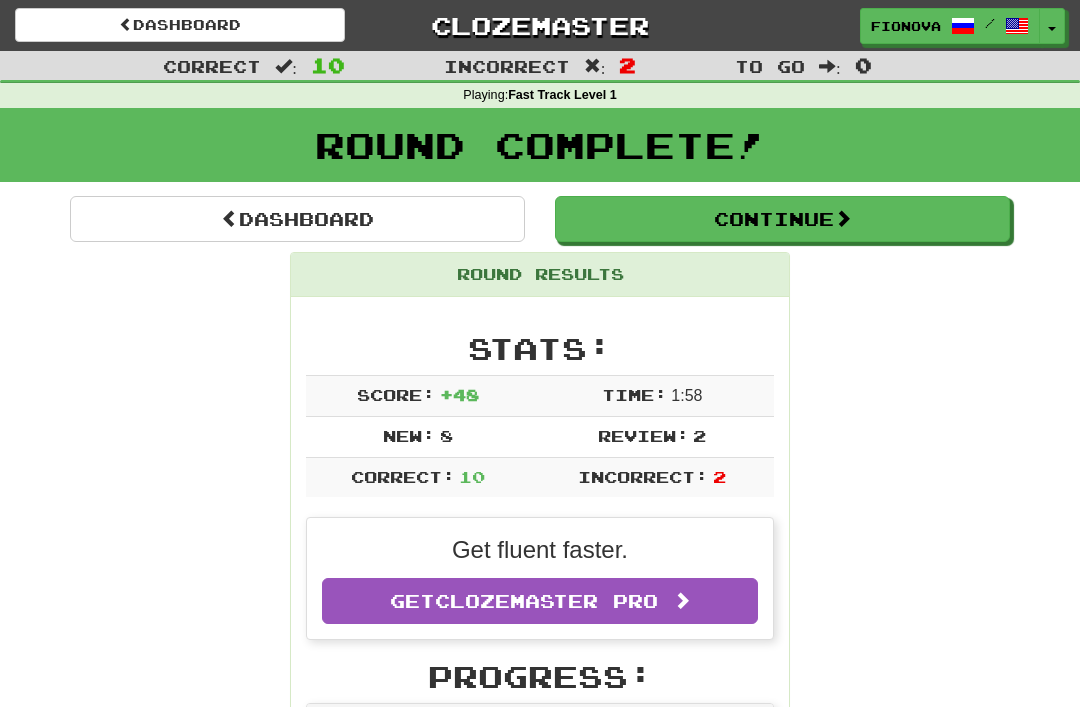 click on "Continue" at bounding box center [782, 219] 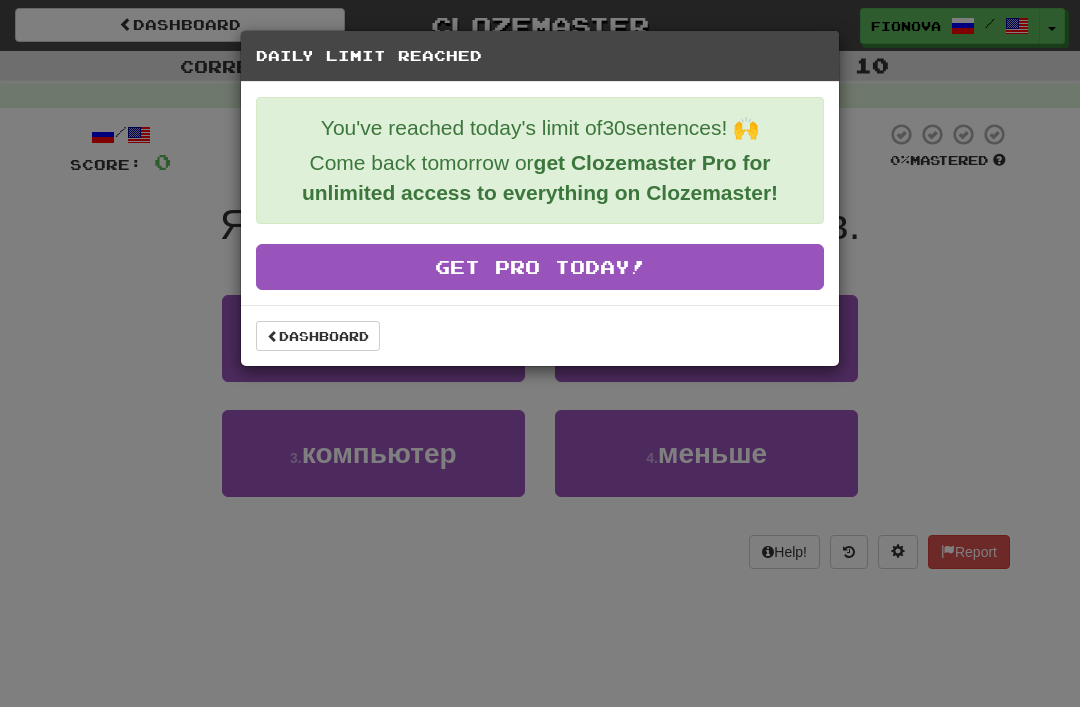click on "Dashboard" at bounding box center (540, 335) 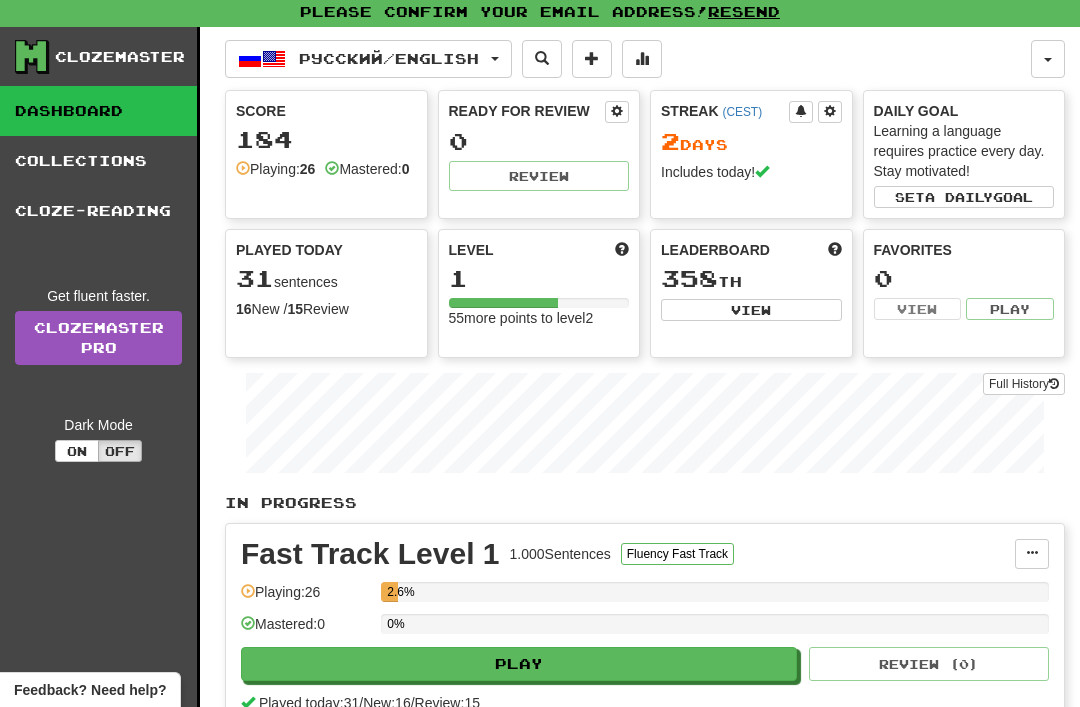scroll, scrollTop: 0, scrollLeft: 0, axis: both 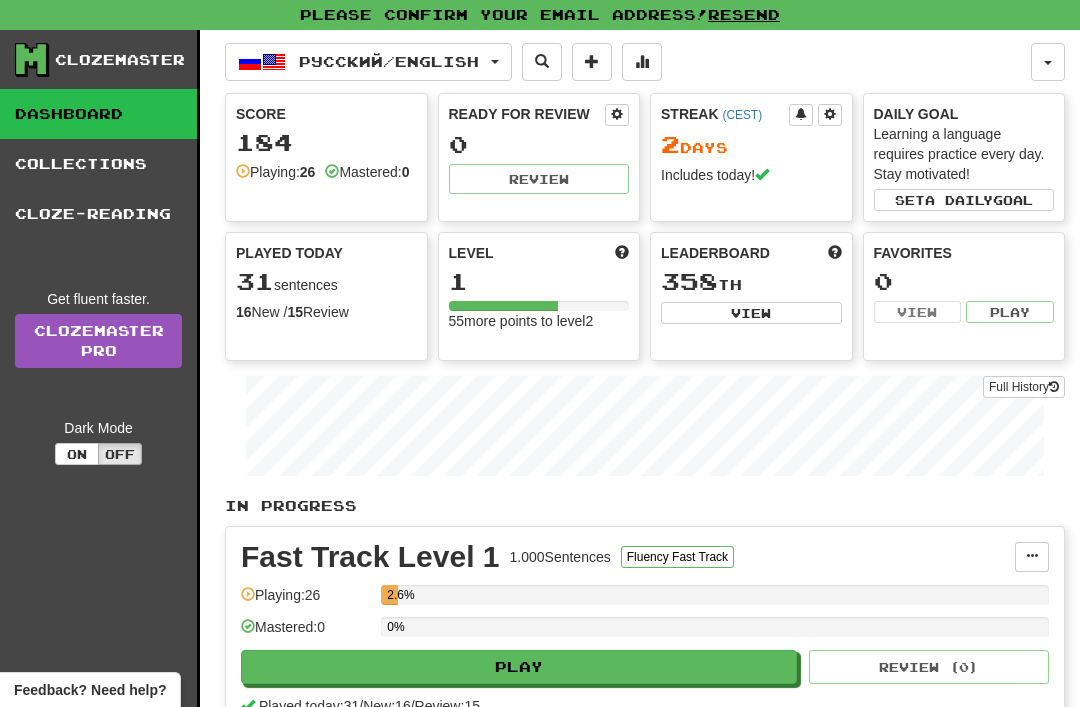 click on "Clozemaster Dashboard Collections Cloze-Reading Get fluent faster. Clozemaster Pro Dark Mode On Off Dashboard Collections Pro Cloze-Reading Русский  /  English Русский  /  English Streak:  2   Review:  0 Points today:  144  Language Pairing Username: [USERNAME] Edit  Account  Notifications  Activity Feed  Profile  Leaderboard  Forum  Logout Score 184  Playing:  26  Mastered:  0 Ready for Review 0   Review Streak   ( [TIMEZONE] ) 2  Day s Includes today!  Daily Goal Learning a language requires practice every day. Stay motivated! Set  a daily  goal Played Today 31  sentences 16  New /  15  Review Full History  Level 1 55  more points to level  2 Leaderboard 358 th View Favorites 0 View Play Full History  In Progress Fast Track Level 1 1.000  Sentences Fluency Fast Track Manage Sentences Unpin from Dashboard  Playing:  26 2.6%  Mastered:  0 0% Play Review ( 0 )   Played today:  31  /  New:  16  /  Review:  15  Add Collection Reset  Progress Delete  Language Pairing Dark Mode On Off" at bounding box center (540, 414) 